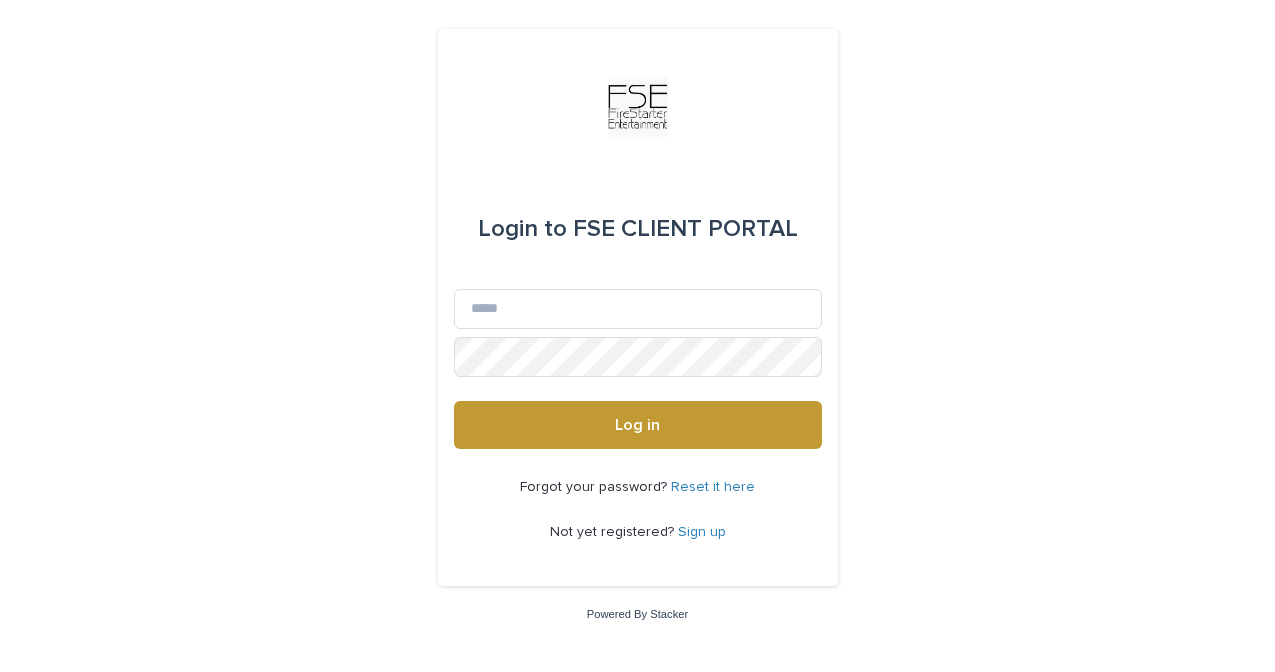scroll, scrollTop: 0, scrollLeft: 0, axis: both 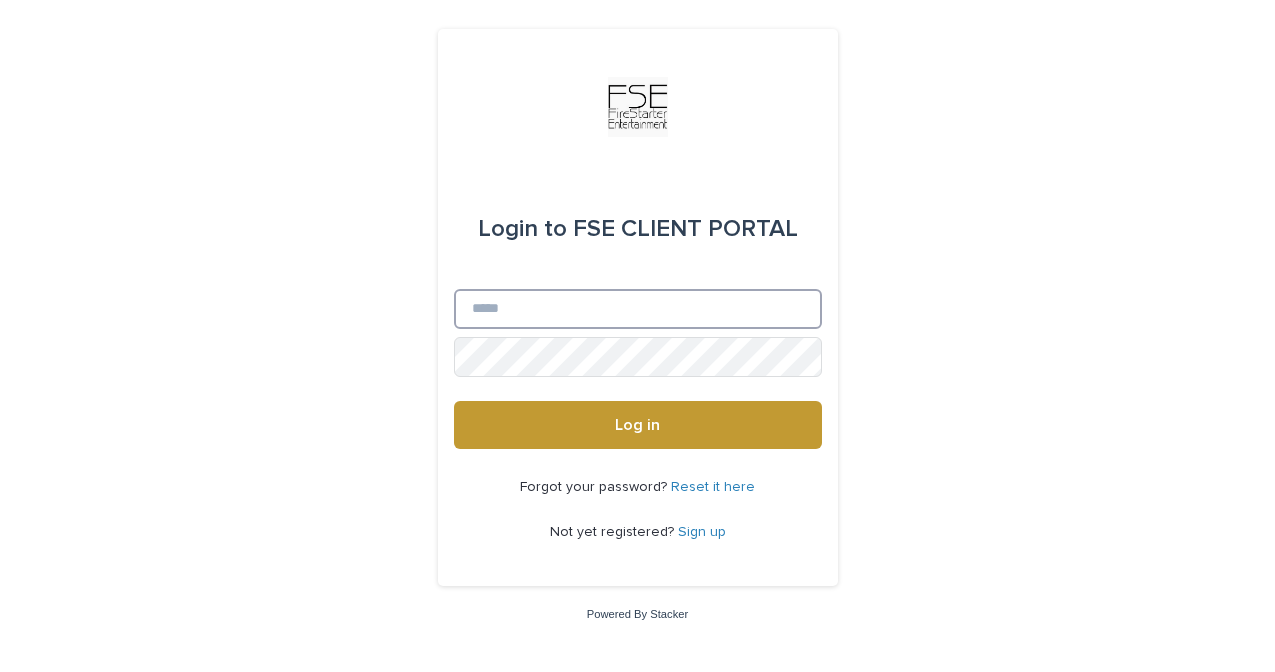 type on "**********" 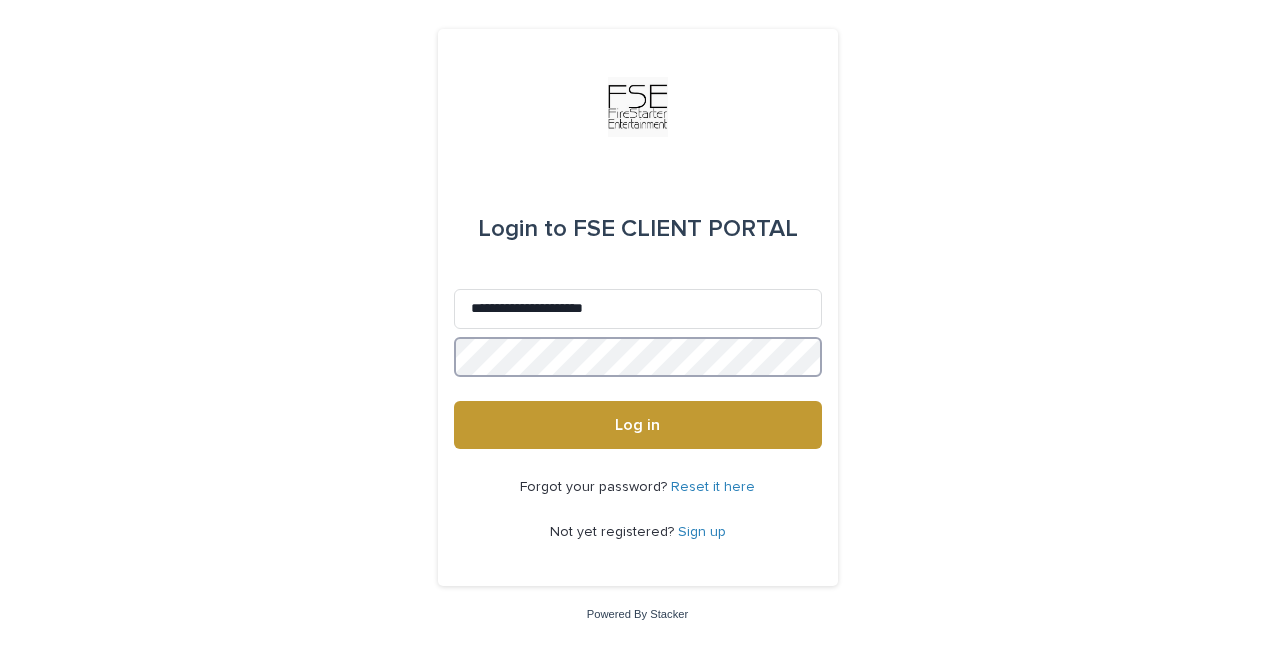 click on "Log in" at bounding box center (638, 425) 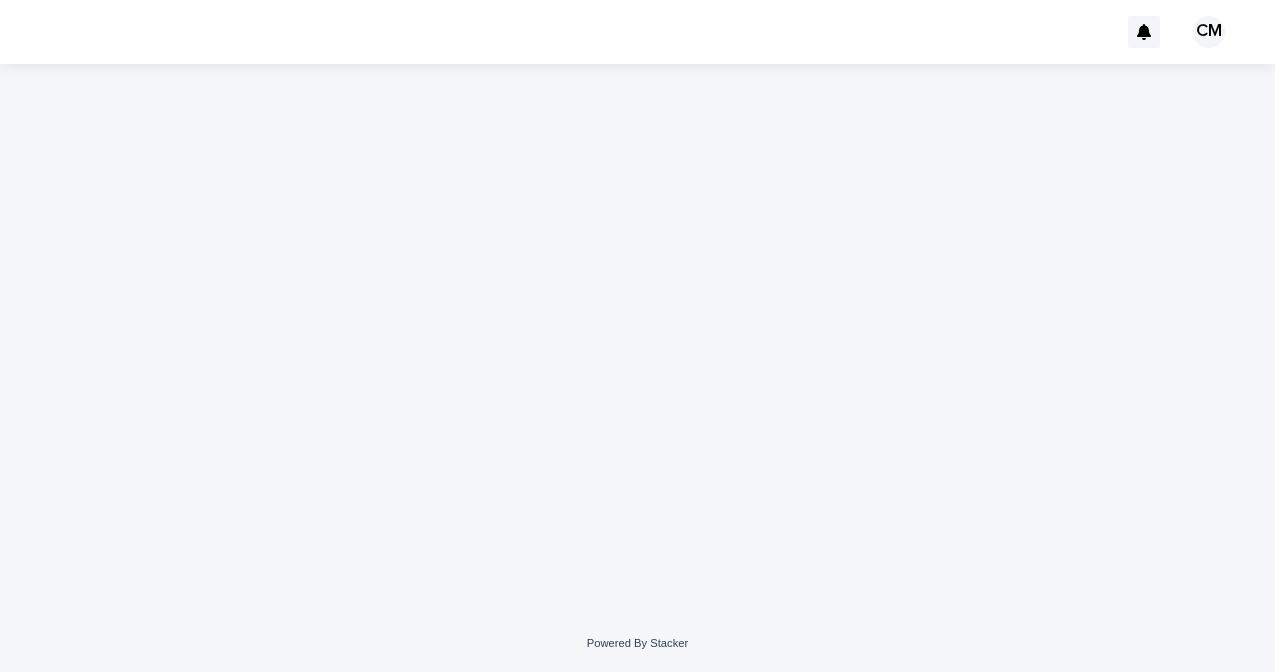 scroll, scrollTop: 0, scrollLeft: 0, axis: both 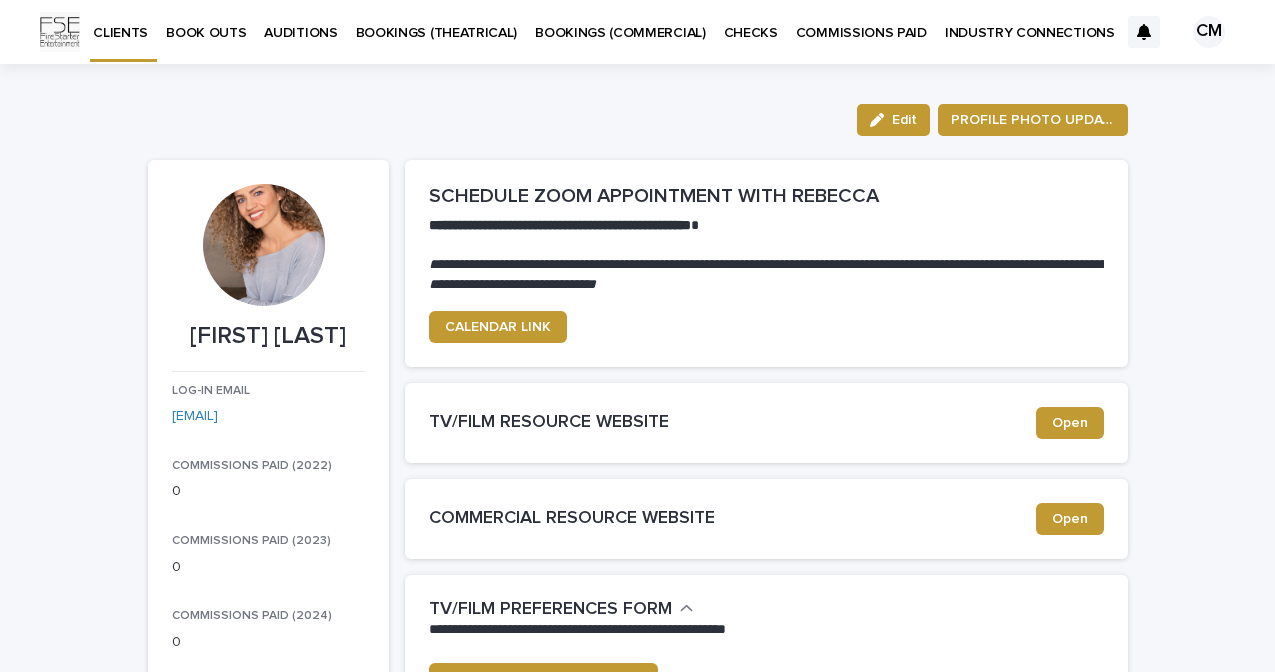 click on "BOOK OUTS" at bounding box center (206, 21) 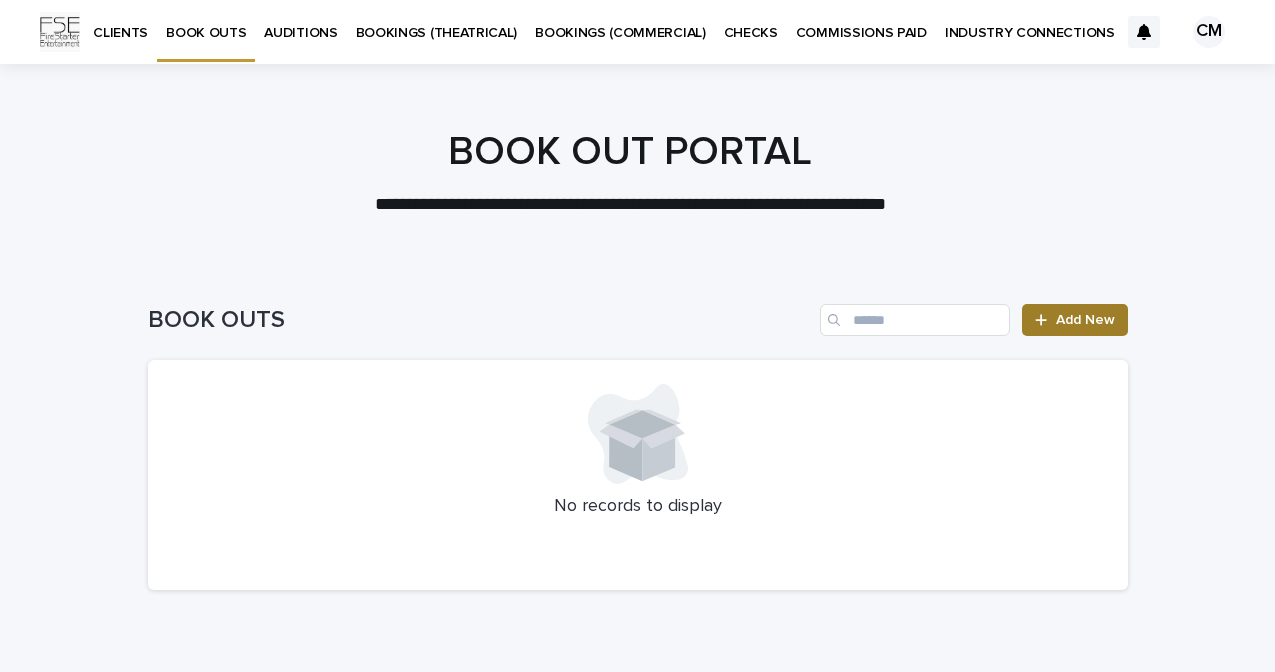click on "Add New" at bounding box center [1085, 320] 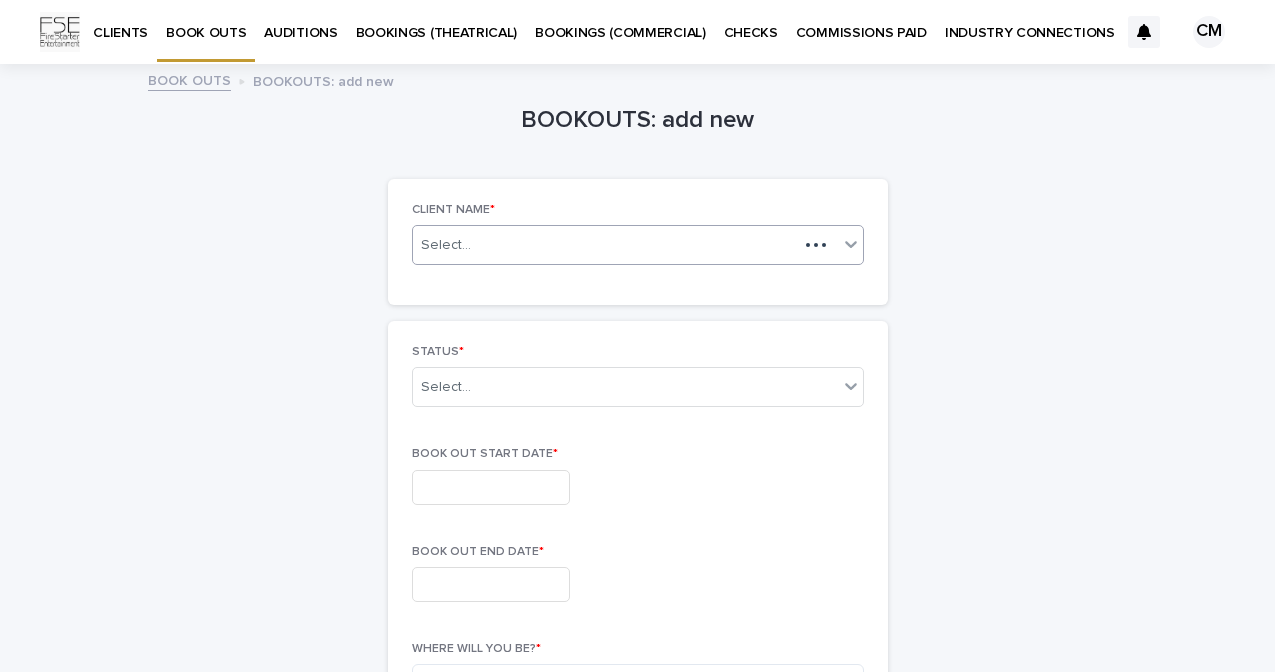 click on "Select..." at bounding box center [605, 245] 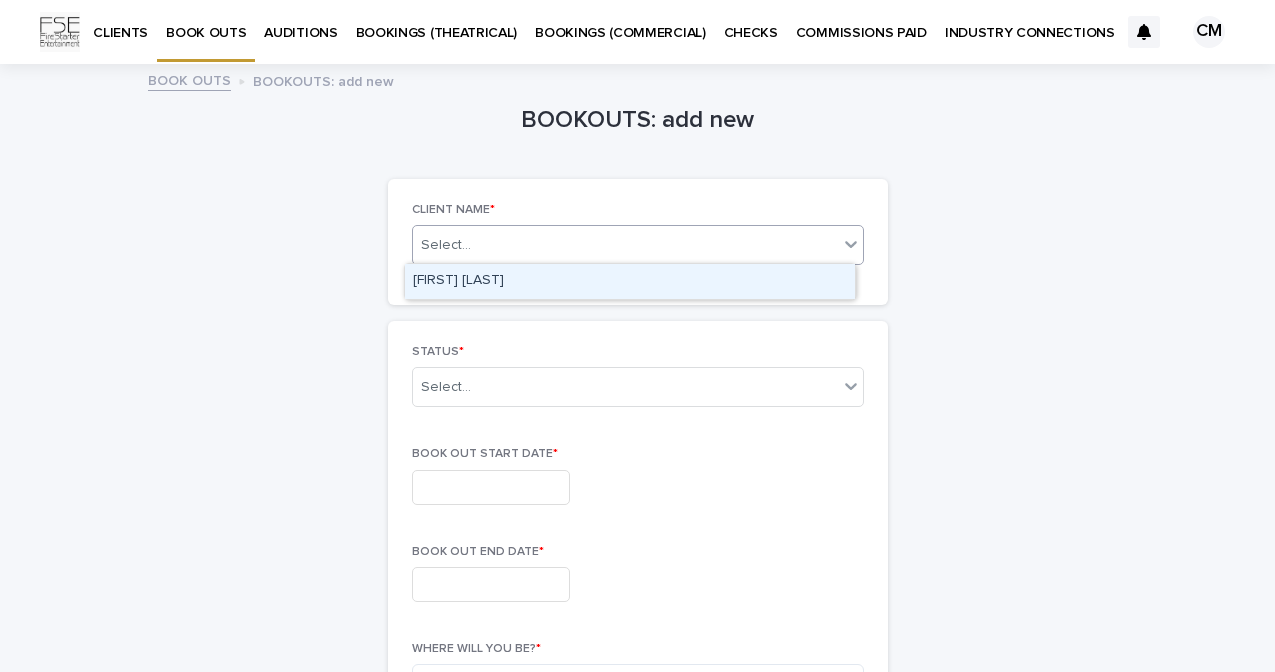 click on "[FIRST] [LAST]" at bounding box center (630, 281) 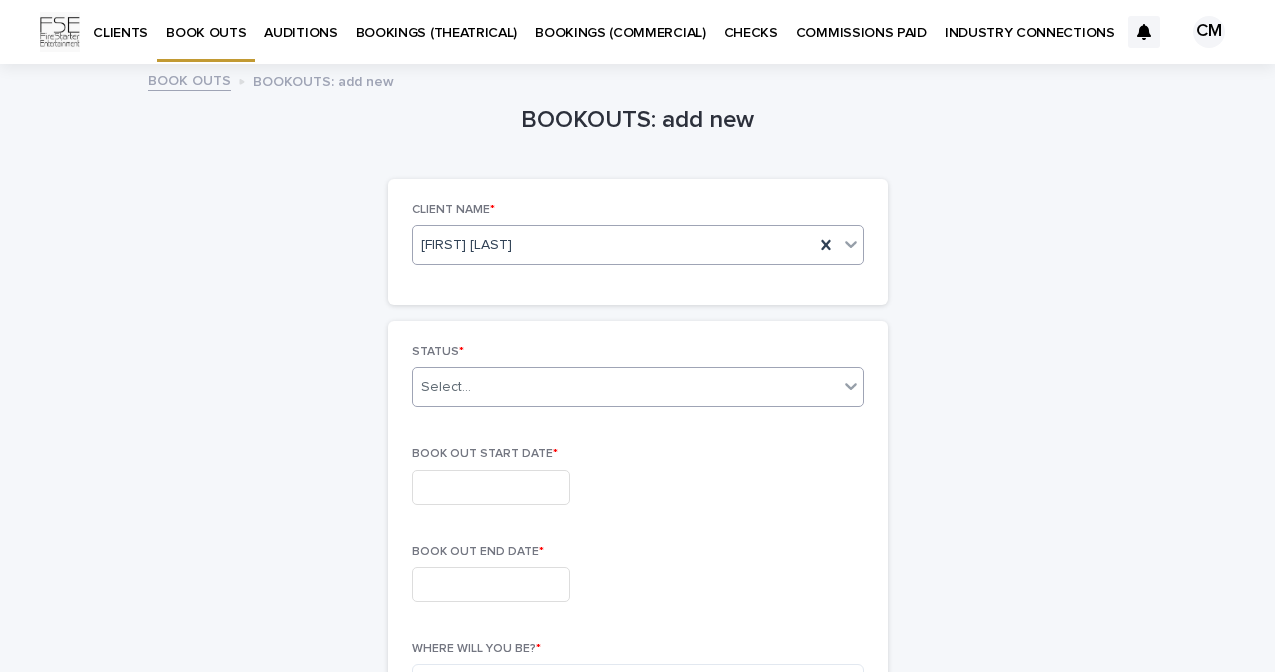 click on "Select..." at bounding box center (625, 387) 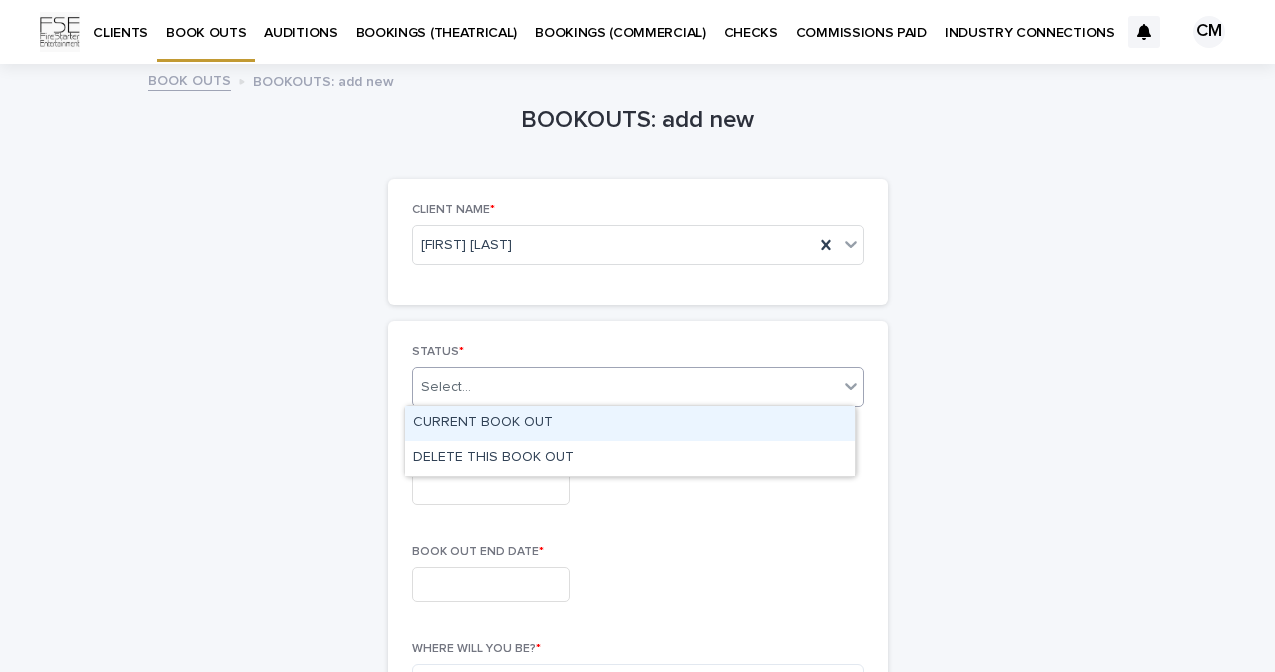 click on "CURRENT BOOK OUT" at bounding box center [630, 423] 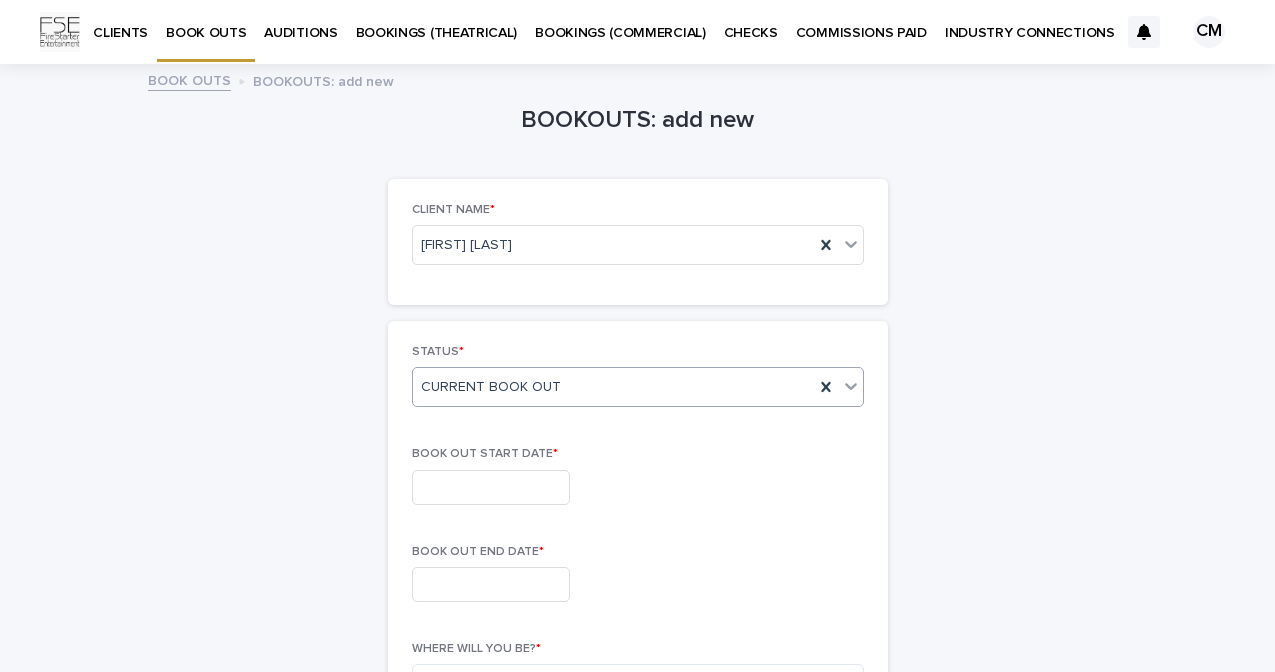 click at bounding box center [491, 487] 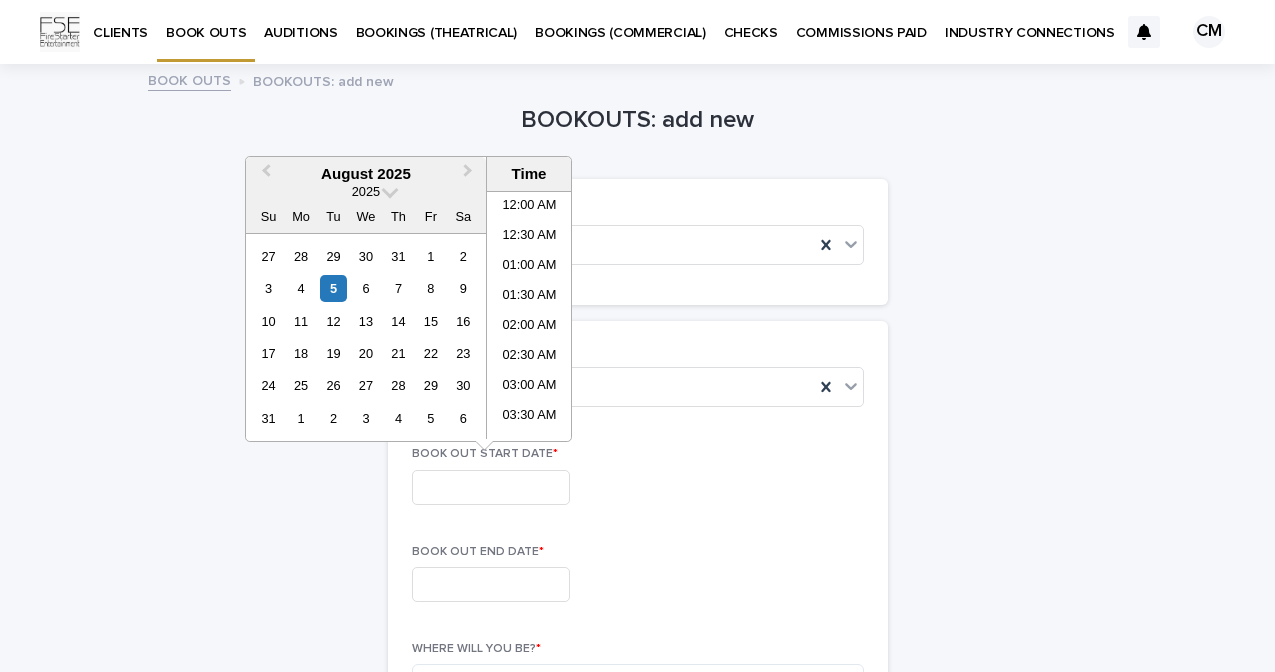 scroll, scrollTop: 461, scrollLeft: 0, axis: vertical 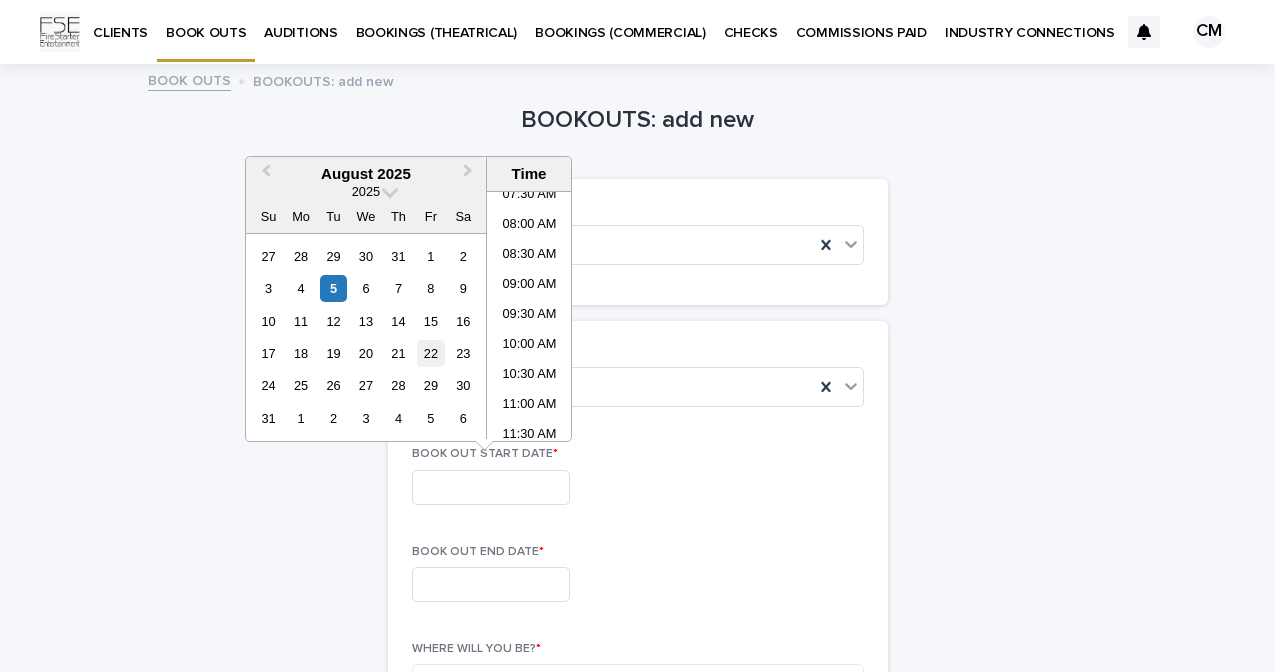 click on "22" at bounding box center (430, 353) 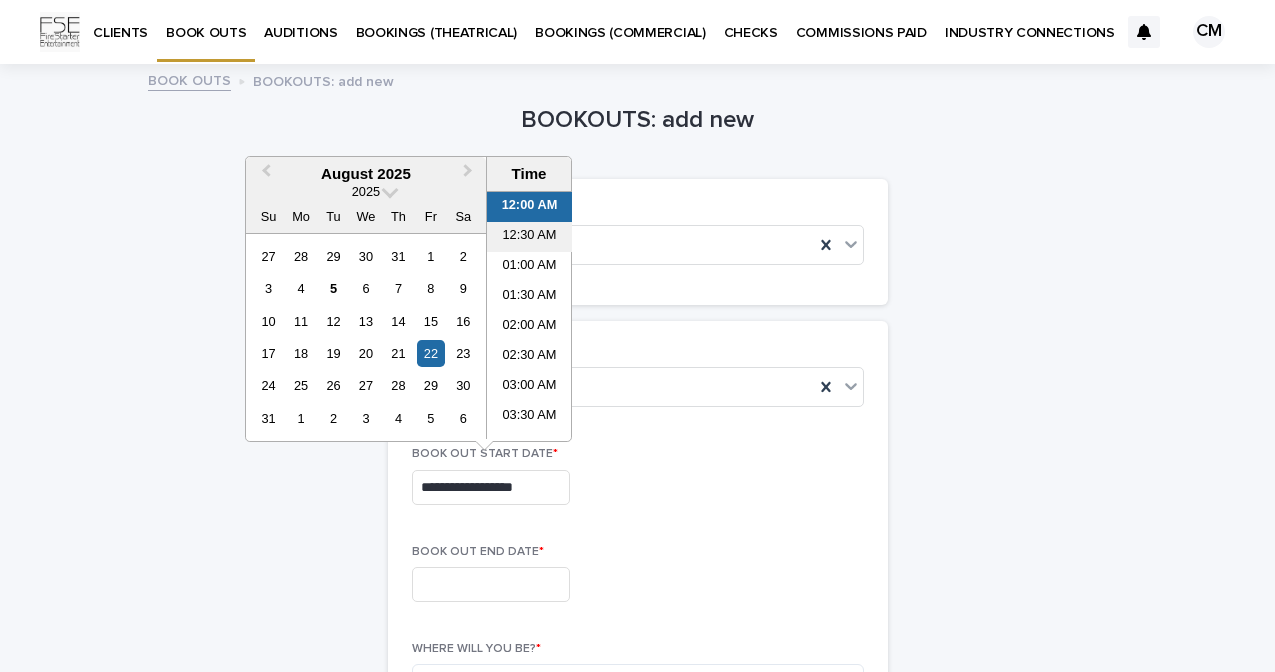 scroll, scrollTop: 0, scrollLeft: 0, axis: both 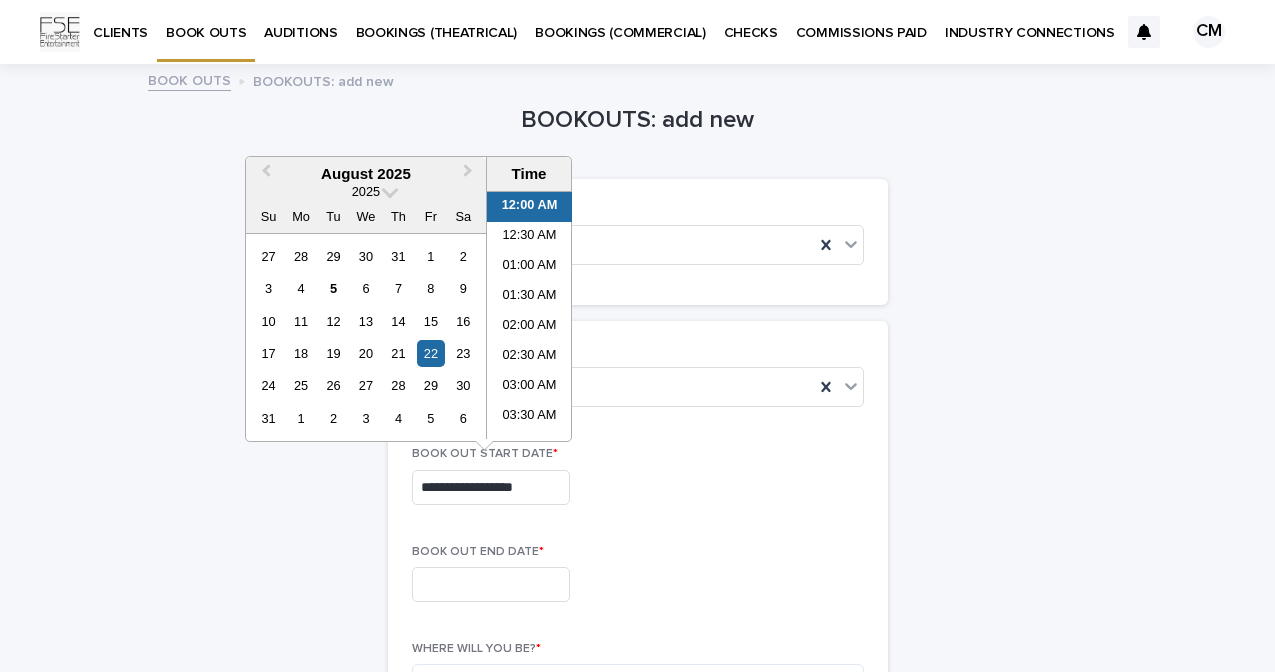 click on "12:00 AM" at bounding box center (529, 207) 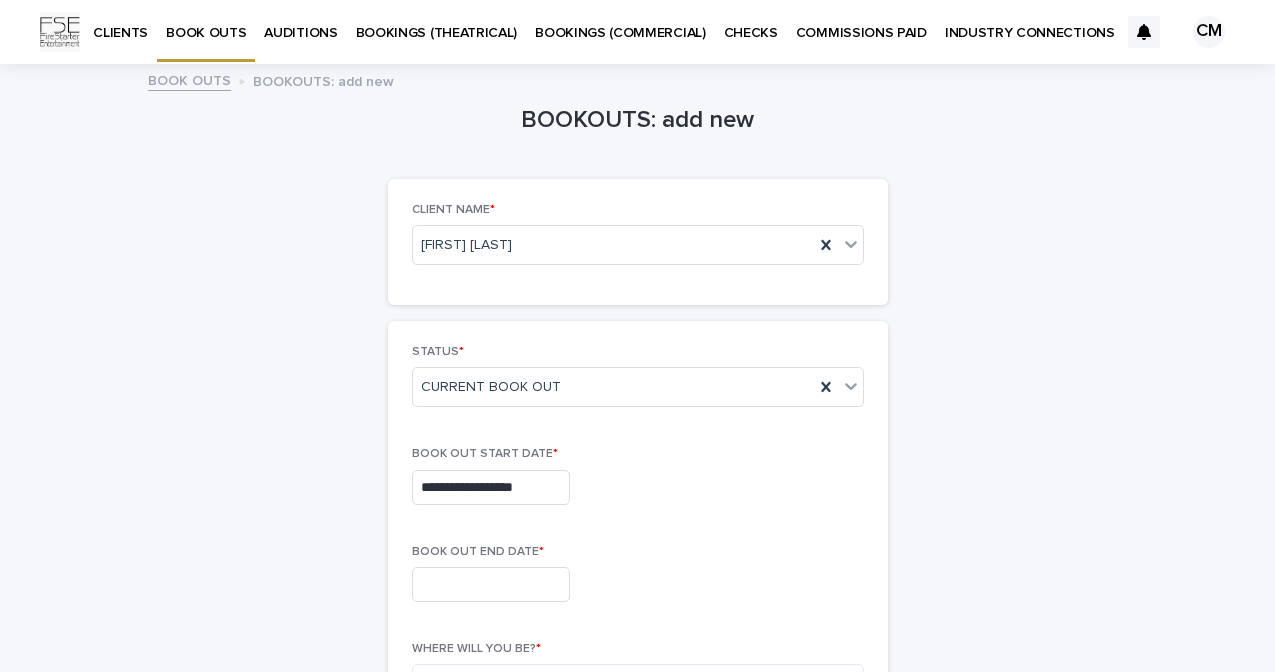 click at bounding box center [491, 584] 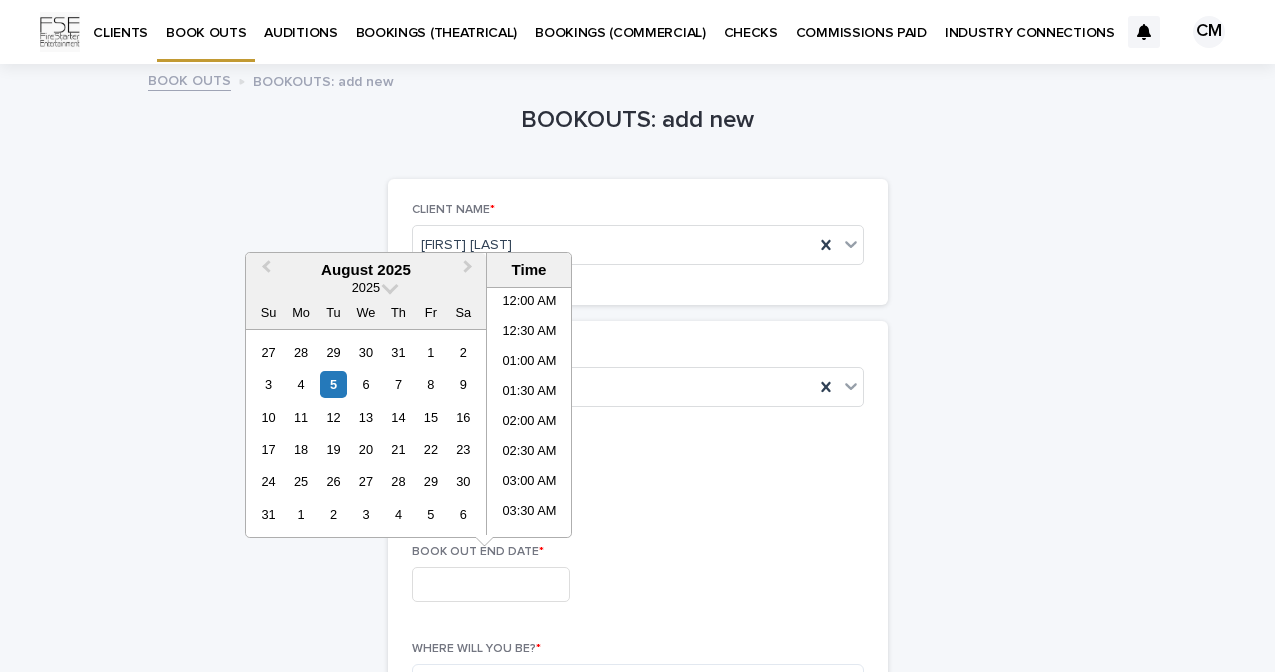 scroll, scrollTop: 461, scrollLeft: 0, axis: vertical 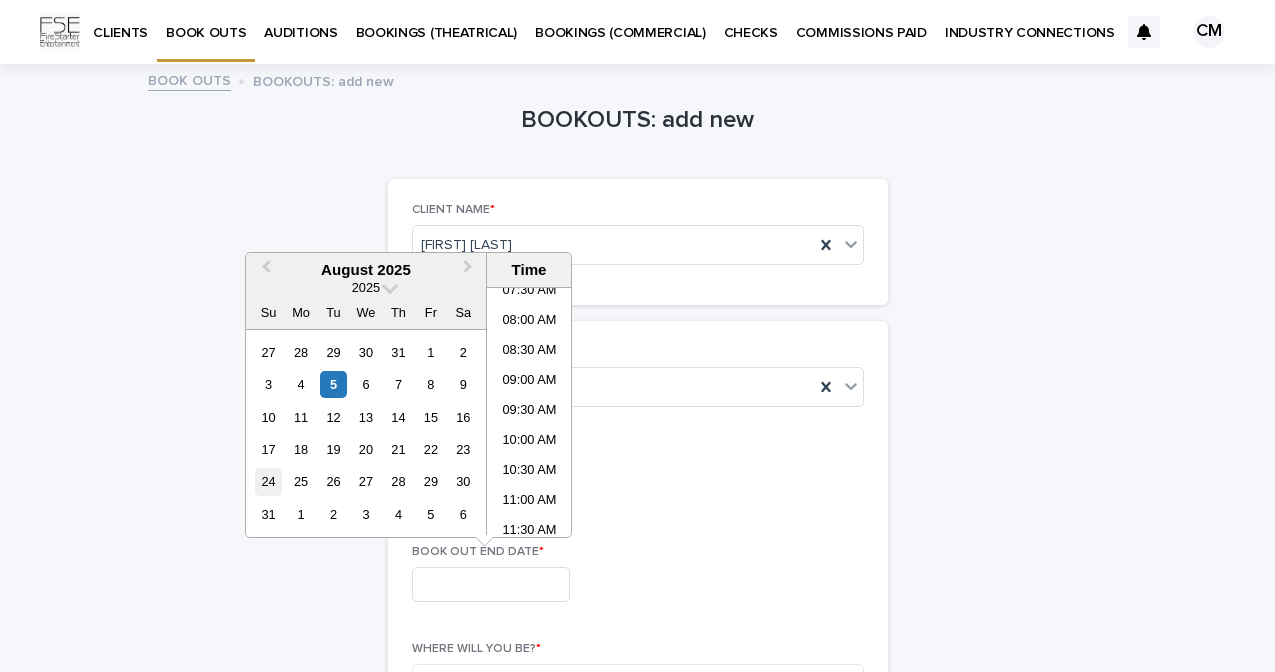 click on "24" at bounding box center [268, 481] 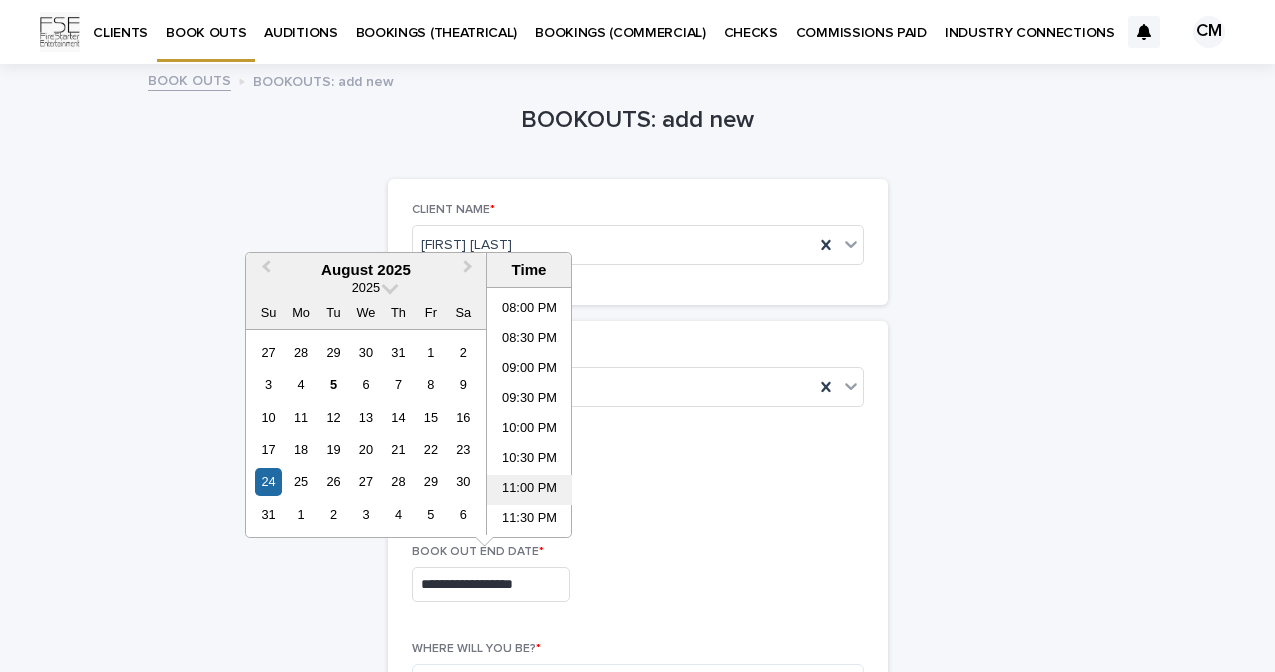 scroll, scrollTop: 1193, scrollLeft: 0, axis: vertical 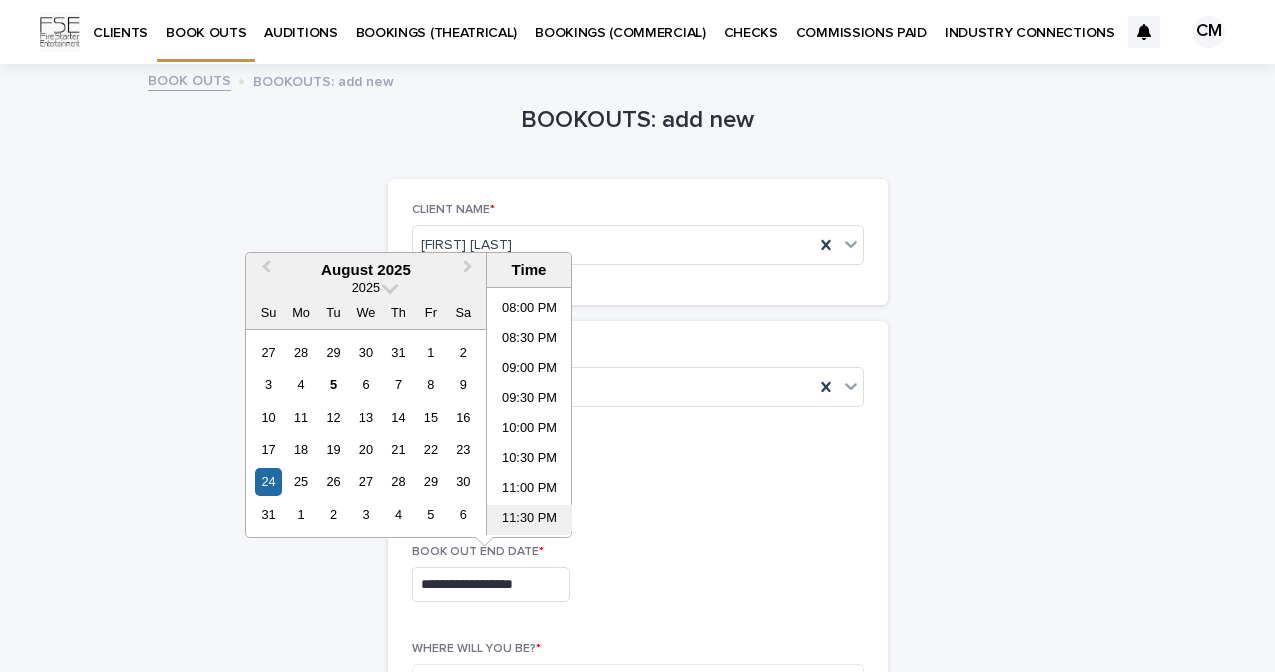 click on "11:30 PM" at bounding box center [529, 520] 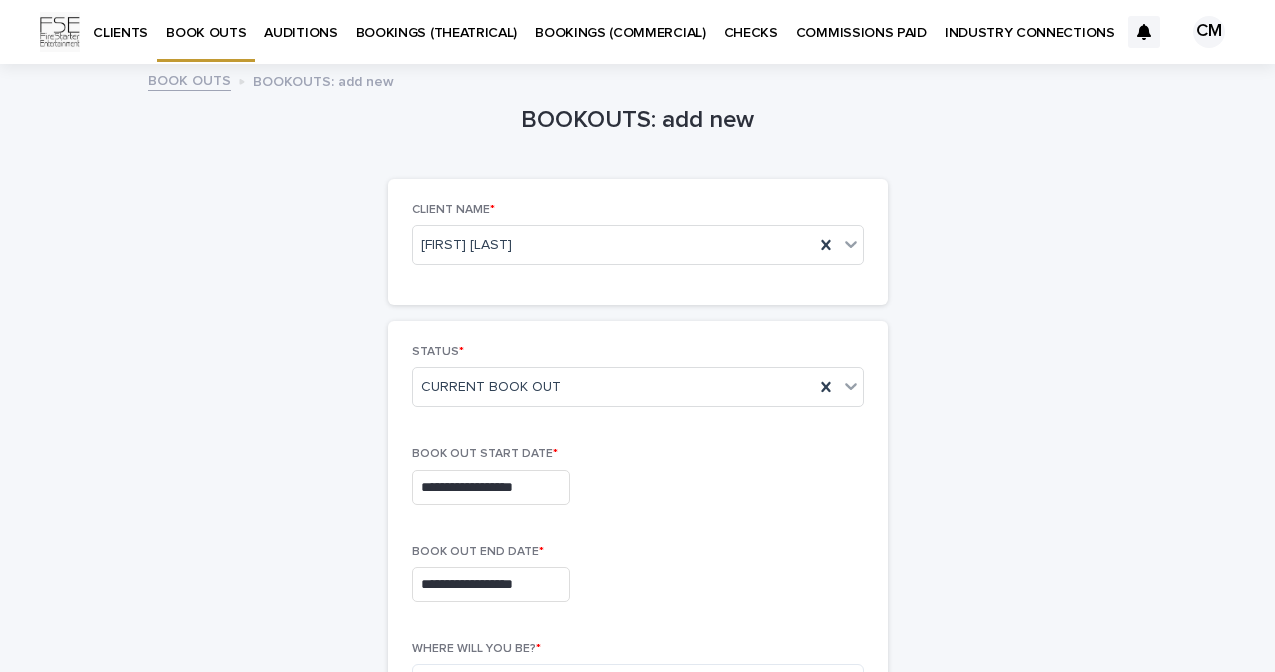type on "**********" 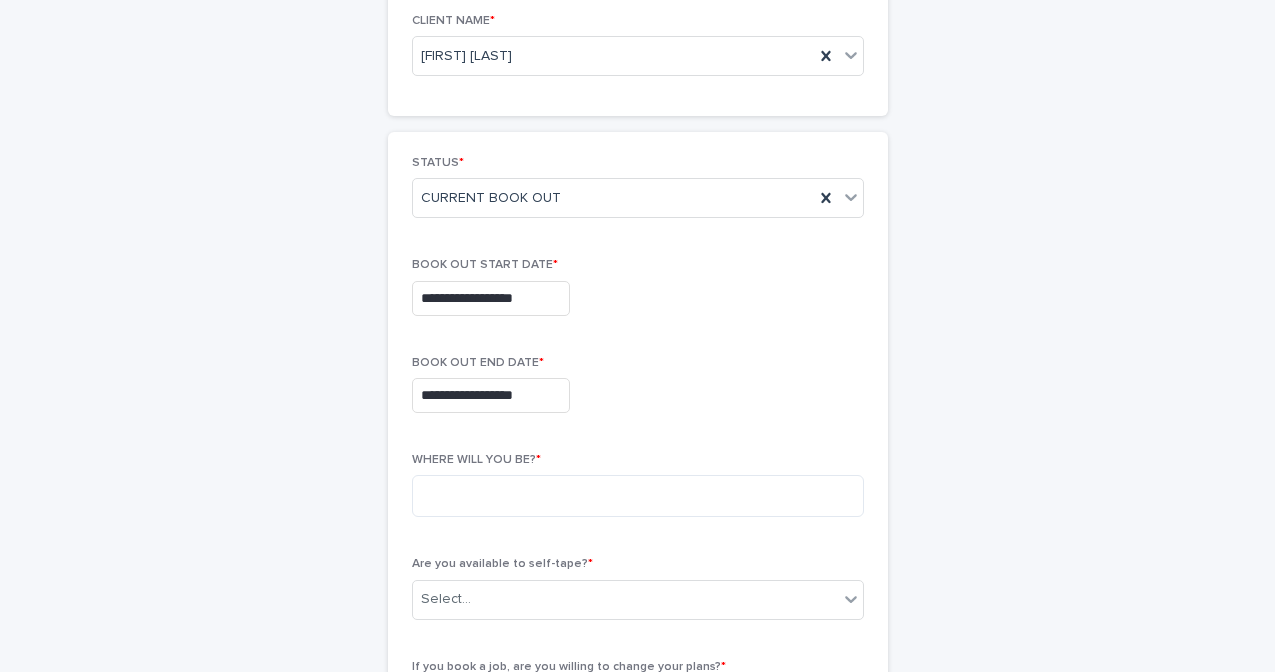scroll, scrollTop: 220, scrollLeft: 0, axis: vertical 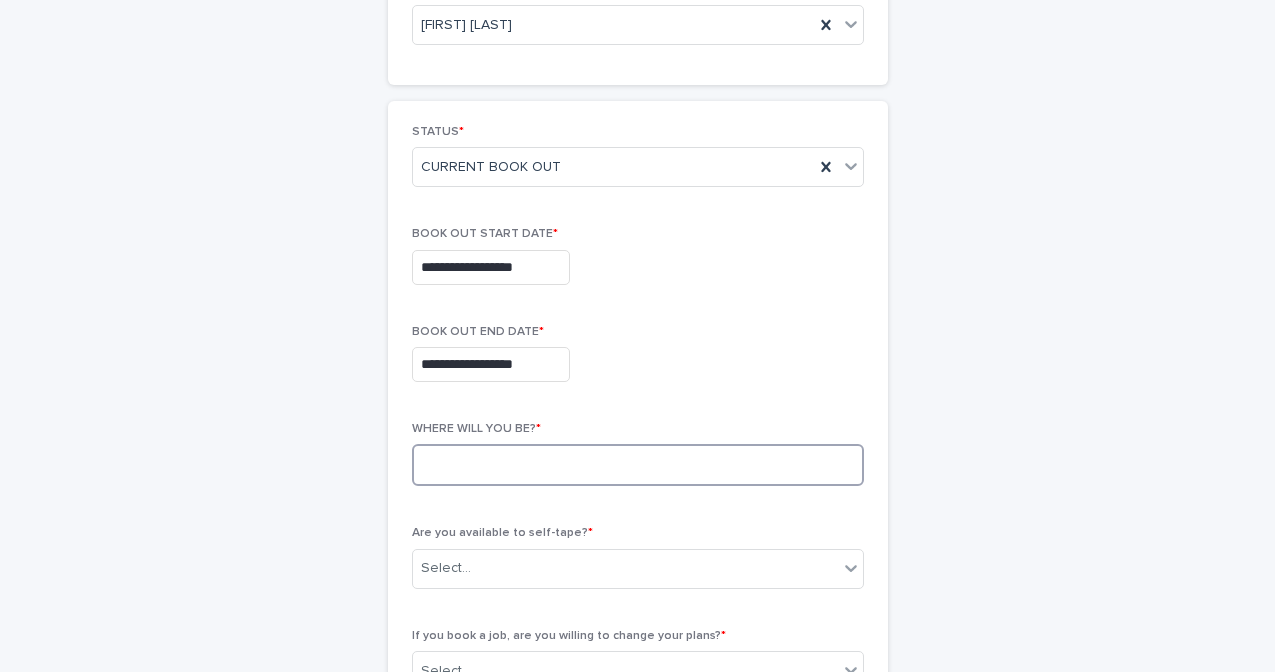 click at bounding box center [638, 465] 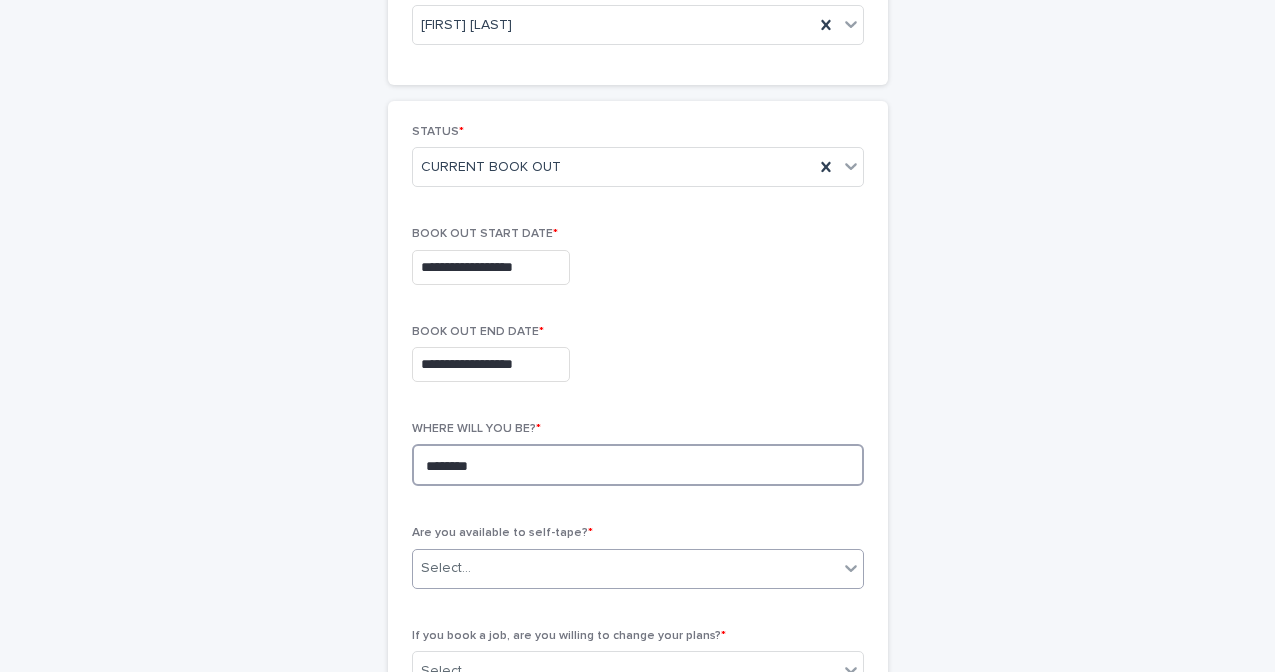 type on "********" 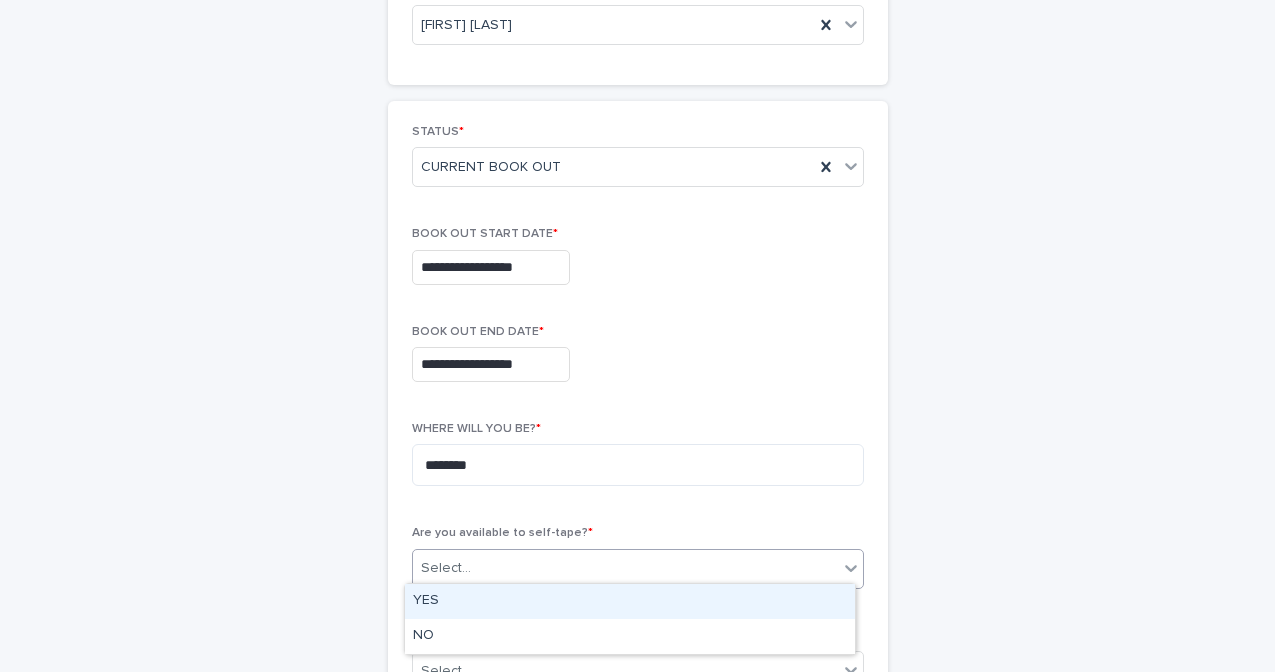 click at bounding box center (474, 568) 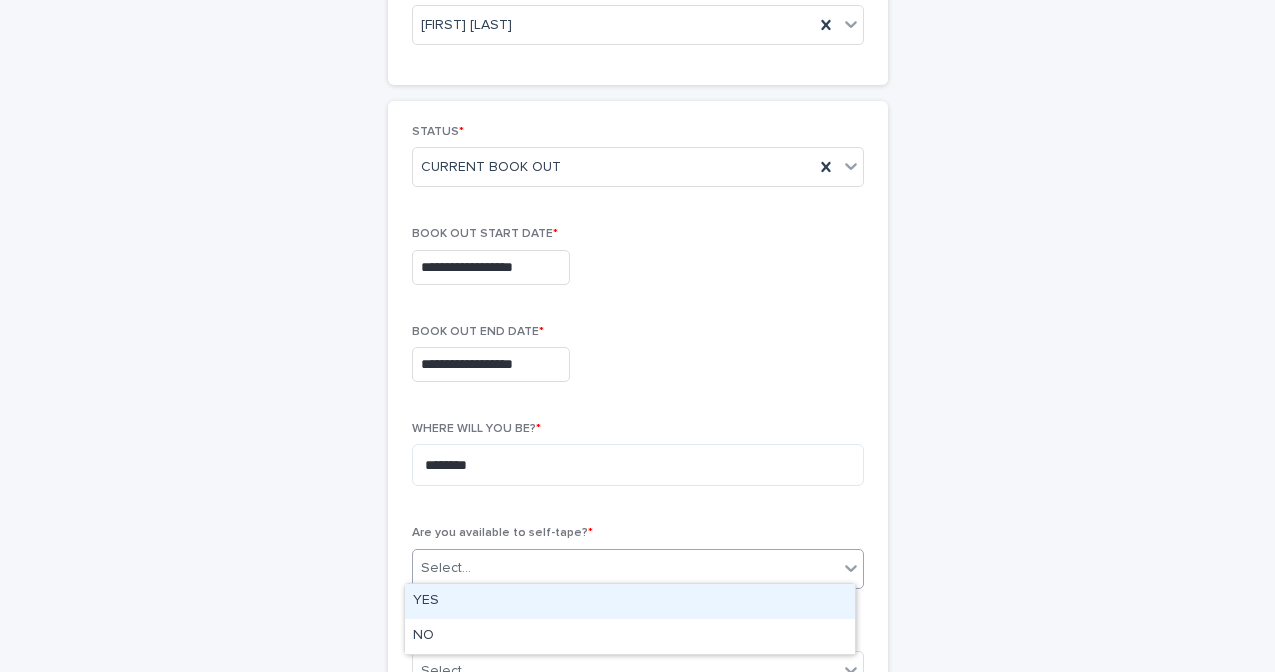 click on "YES" at bounding box center (630, 601) 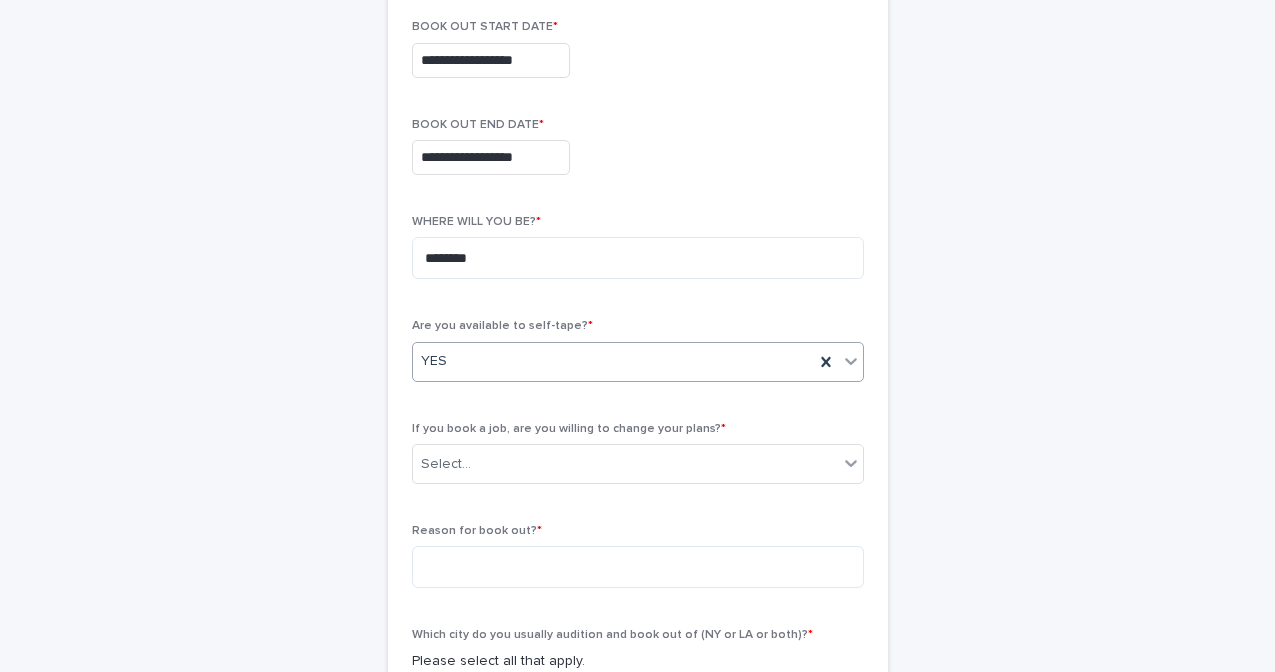 scroll, scrollTop: 434, scrollLeft: 0, axis: vertical 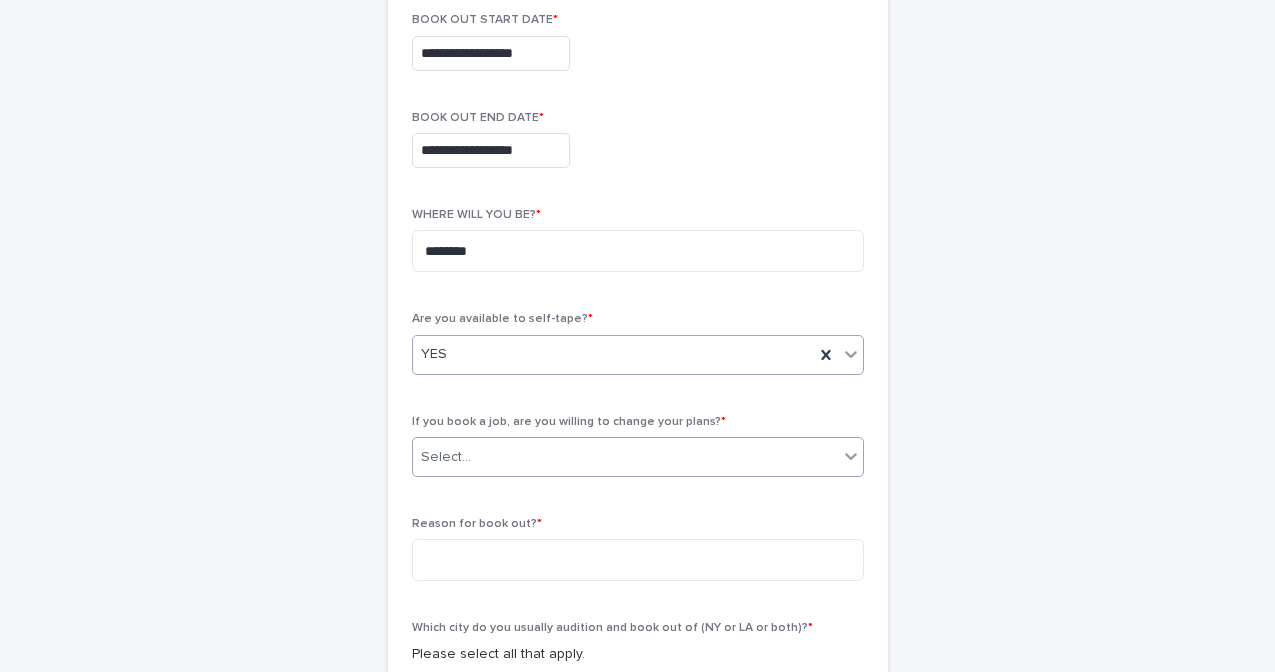 click on "Select..." at bounding box center (446, 457) 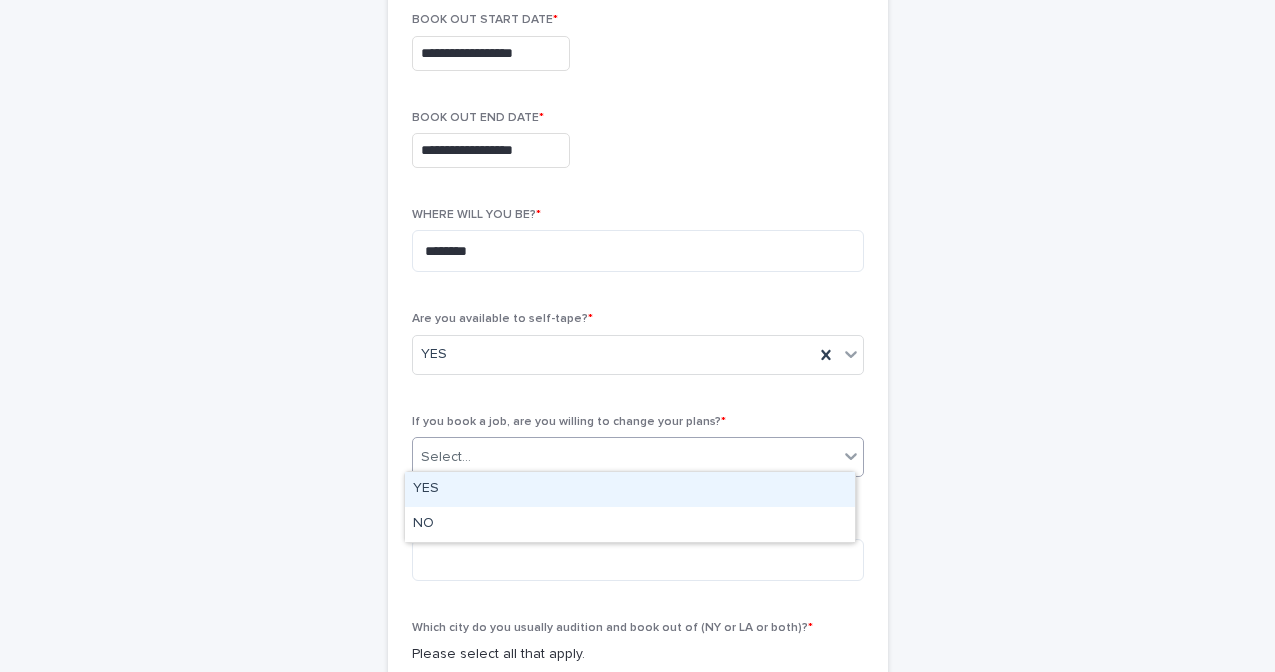 click on "YES" at bounding box center (630, 489) 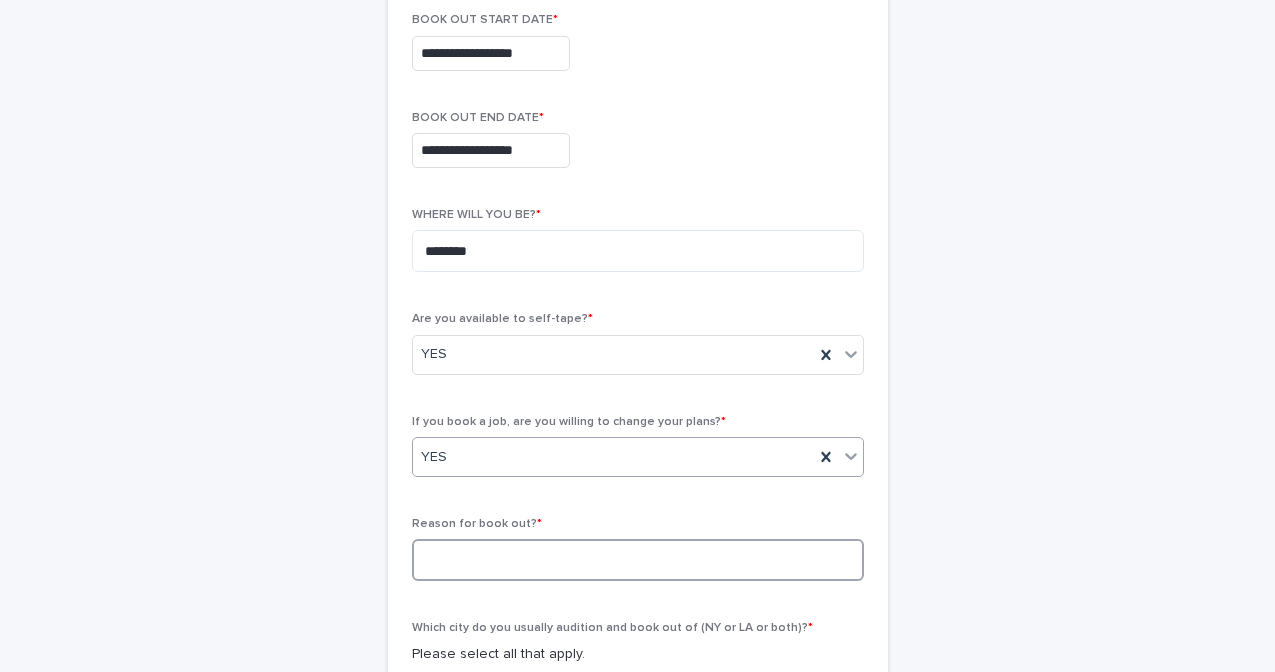 click at bounding box center (638, 560) 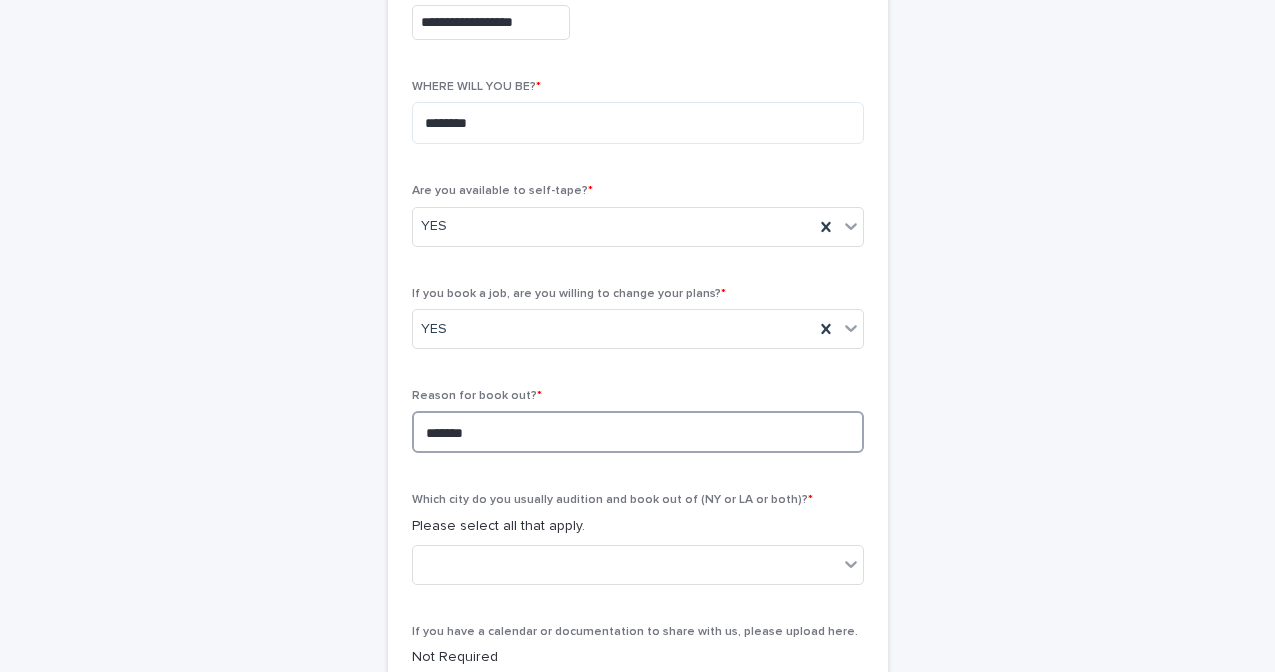 scroll, scrollTop: 581, scrollLeft: 0, axis: vertical 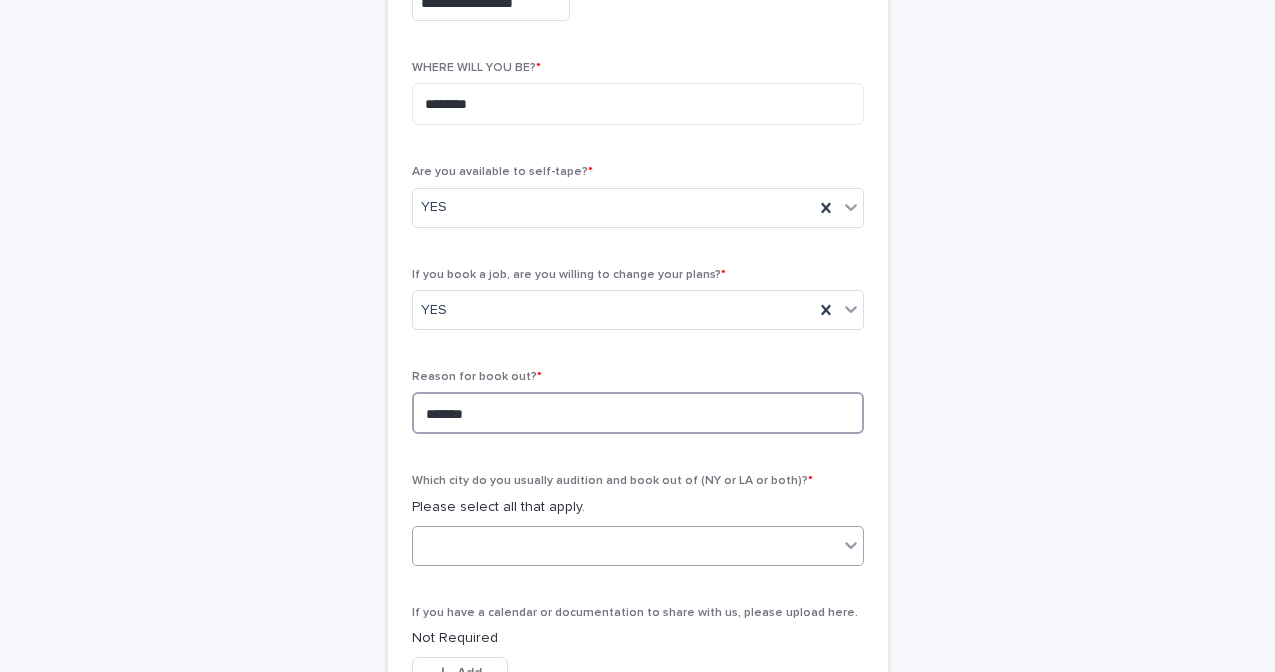 type on "*******" 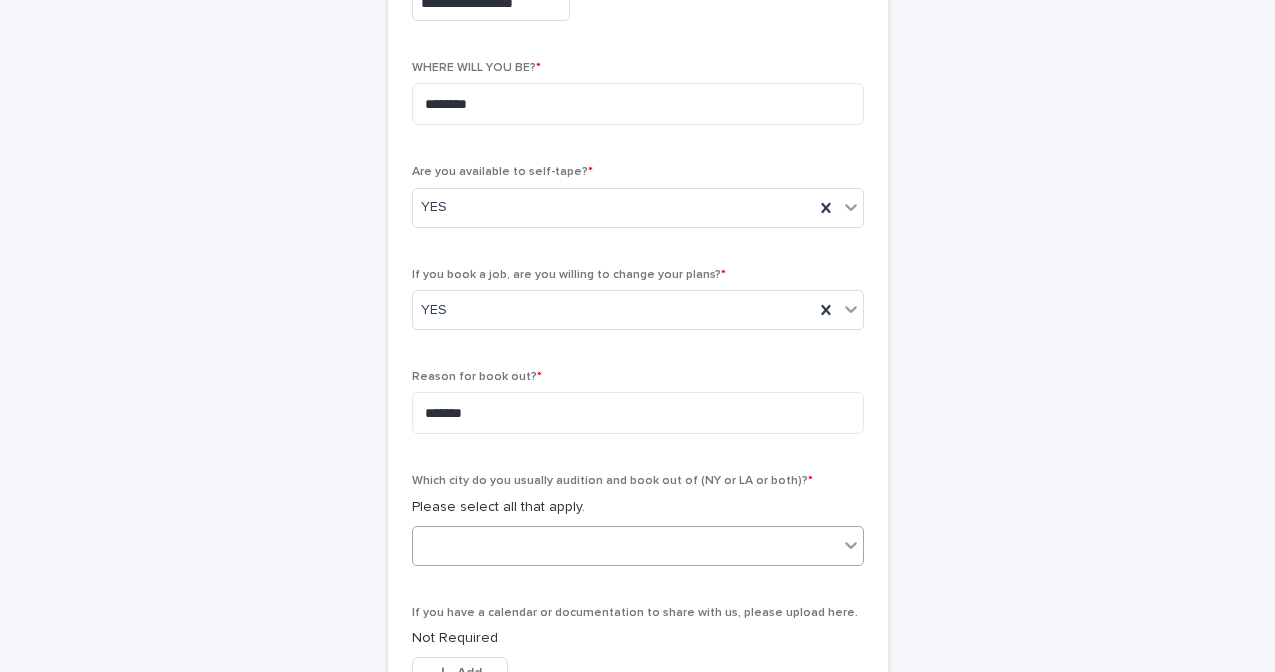 click at bounding box center (625, 545) 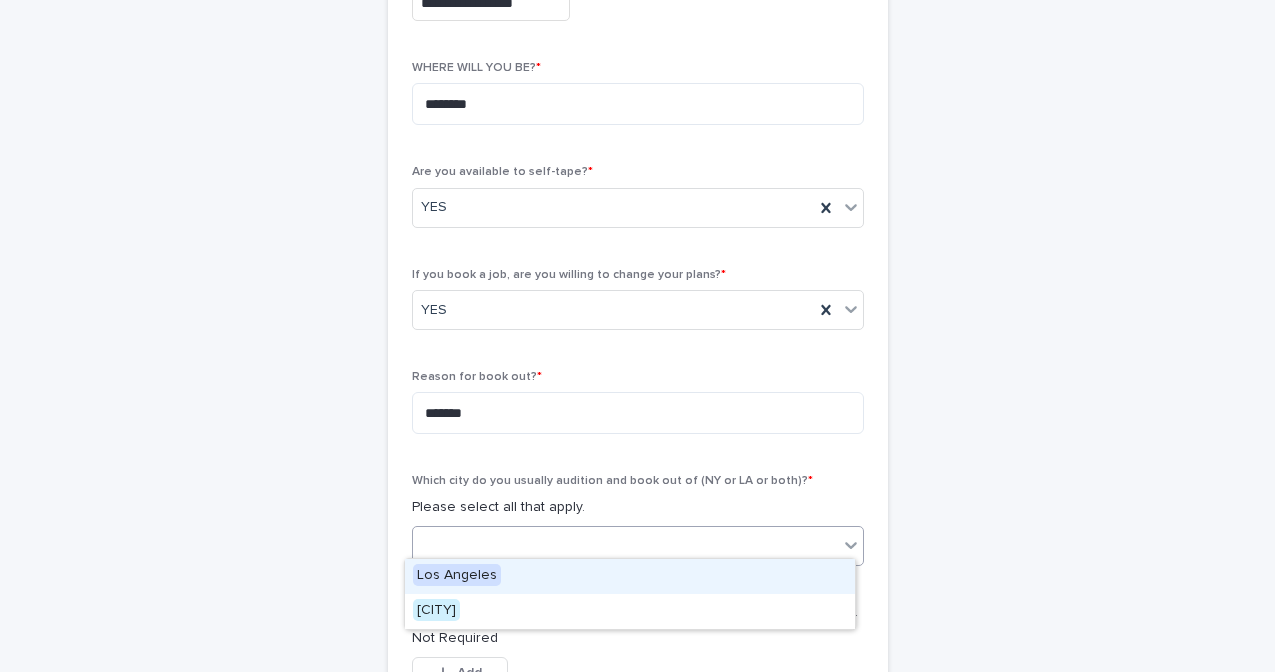 drag, startPoint x: 436, startPoint y: 573, endPoint x: 454, endPoint y: 558, distance: 23.43075 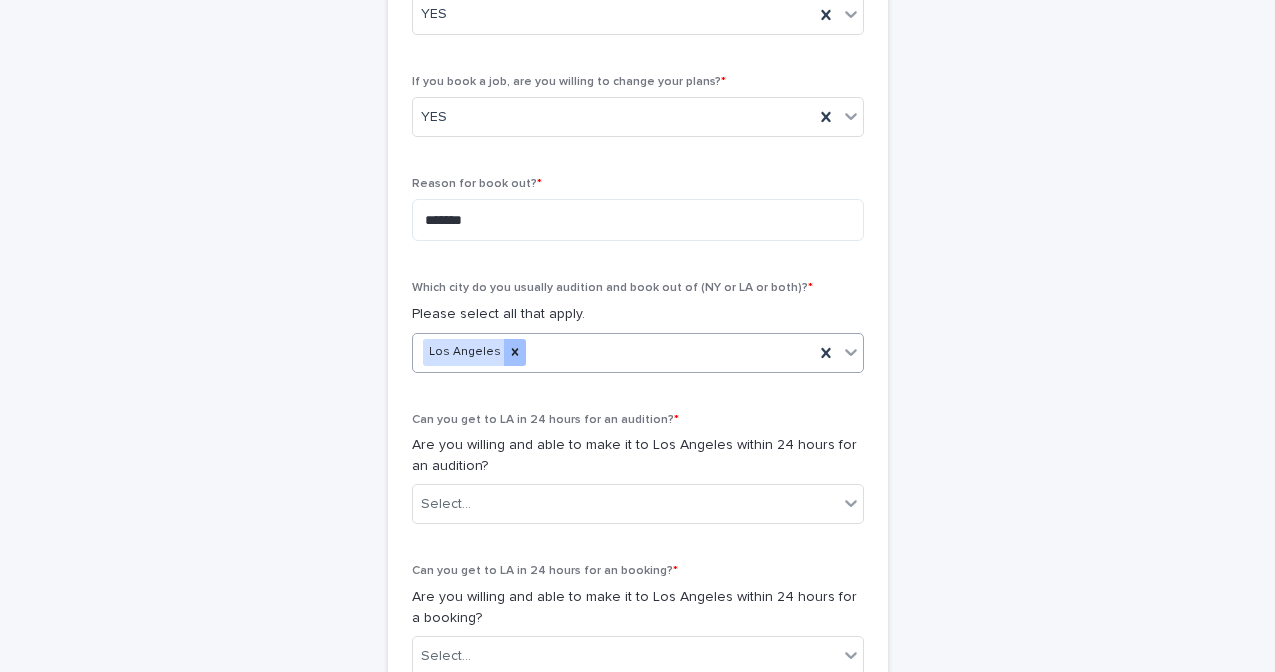 scroll, scrollTop: 821, scrollLeft: 0, axis: vertical 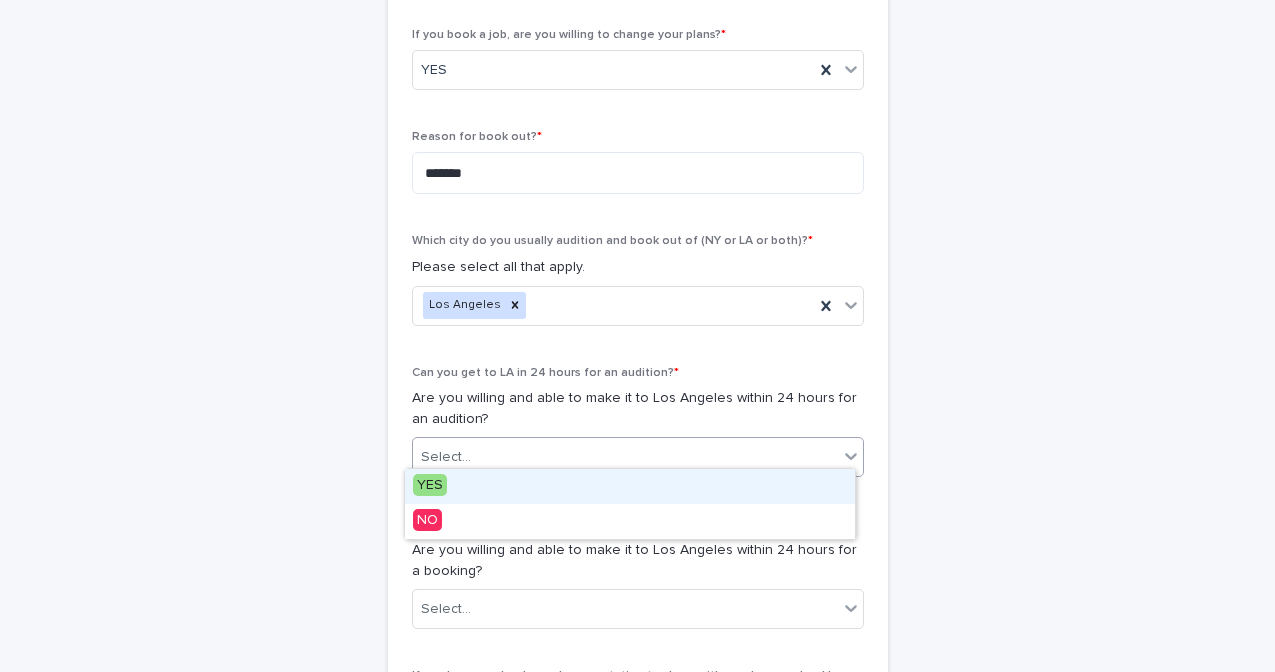 click on "Select..." at bounding box center [625, 457] 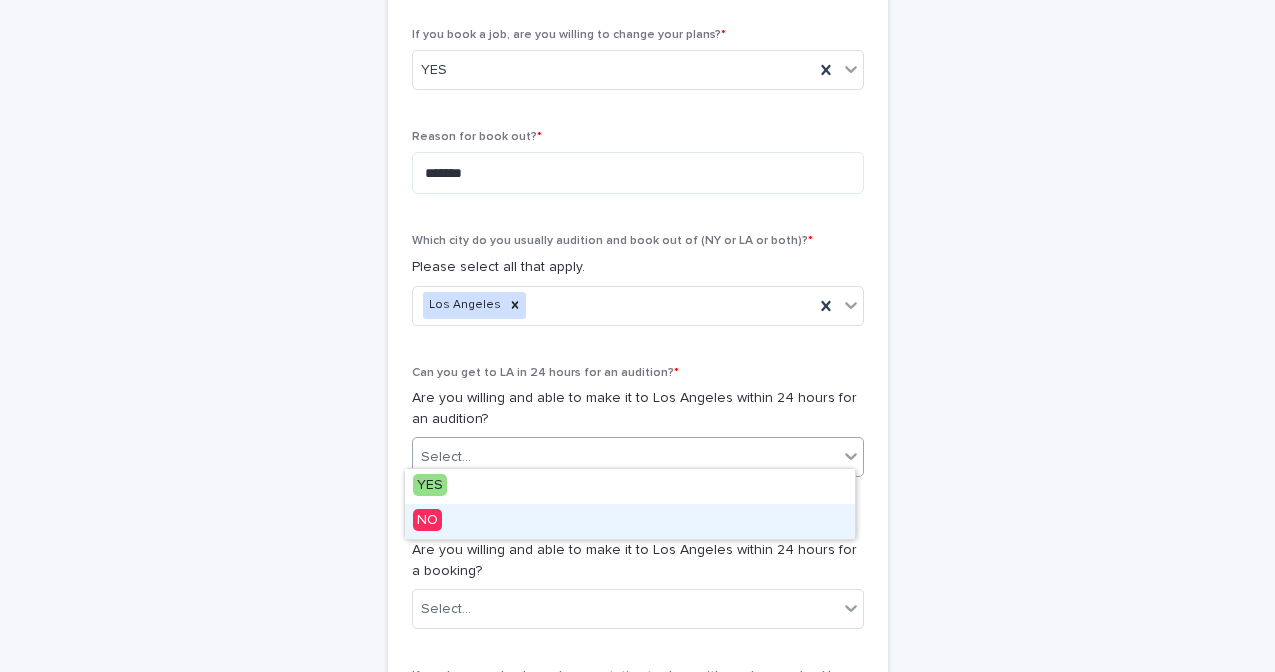 click on "NO" at bounding box center (427, 520) 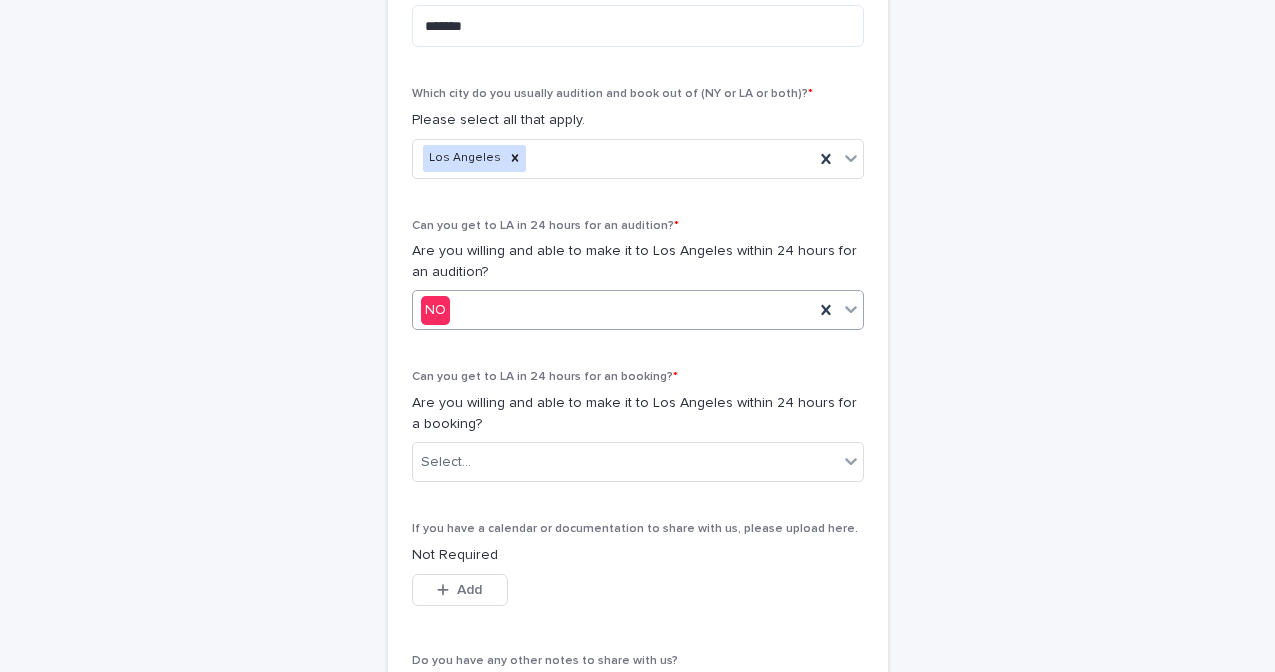 scroll, scrollTop: 978, scrollLeft: 0, axis: vertical 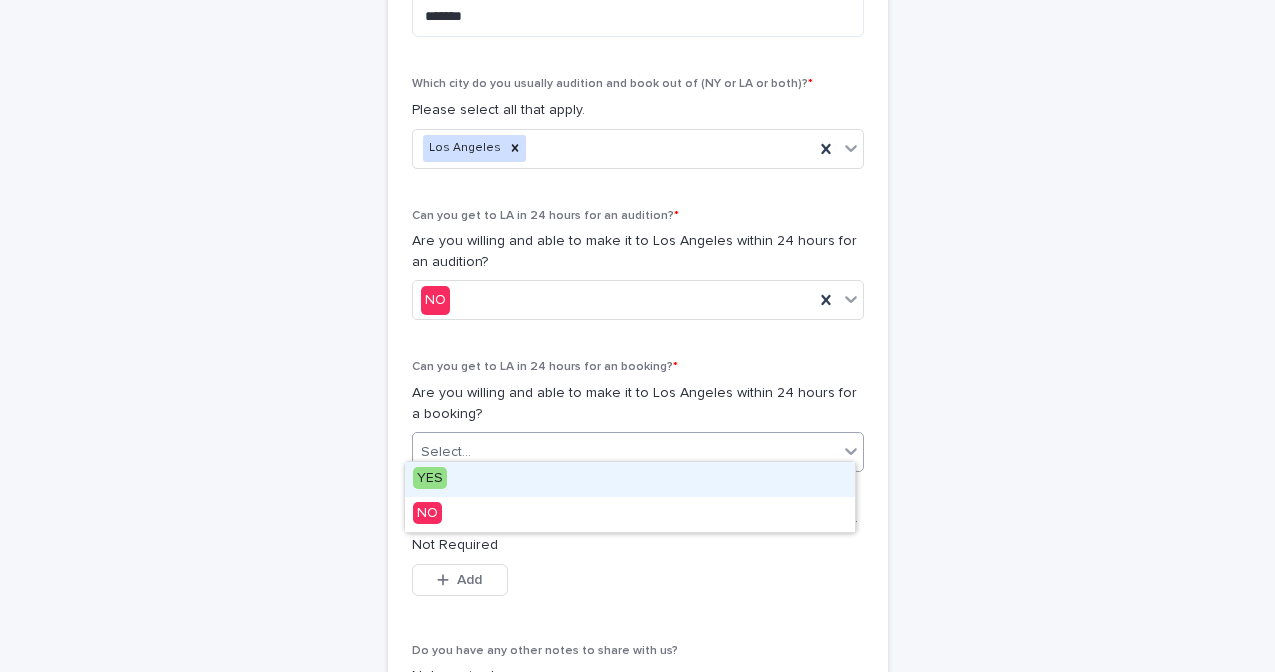 click on "Select..." at bounding box center [625, 452] 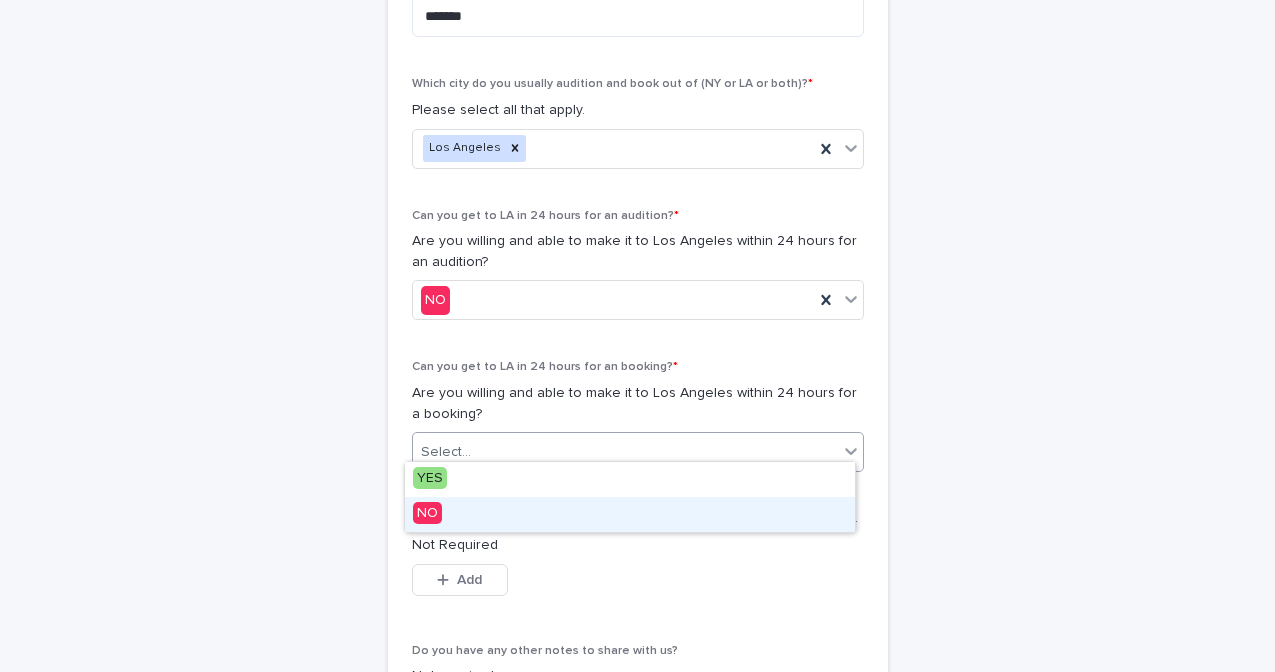 click on "NO" at bounding box center (427, 513) 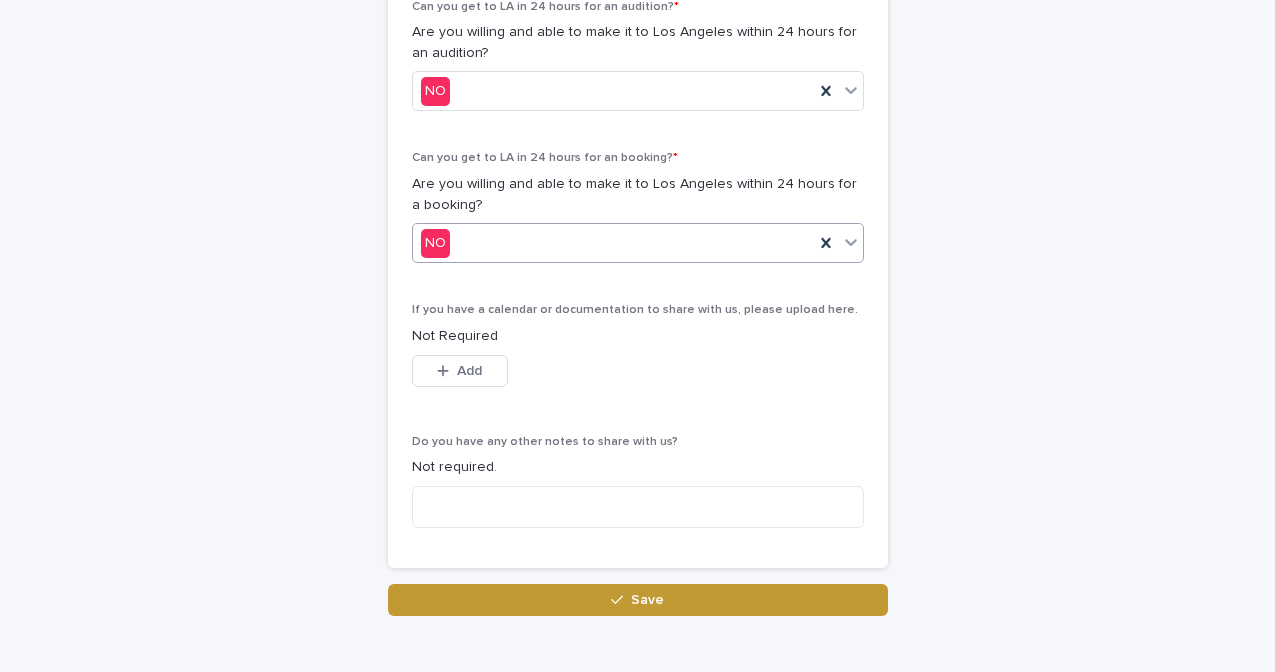 scroll, scrollTop: 1189, scrollLeft: 0, axis: vertical 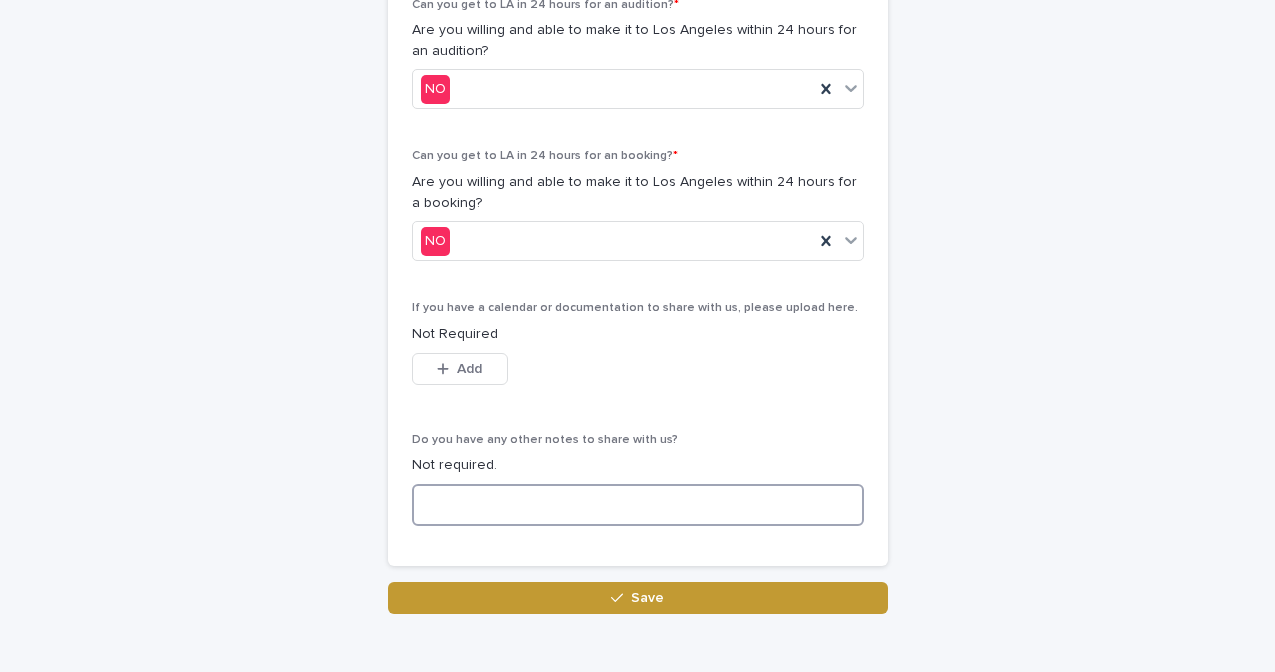 click at bounding box center [638, 505] 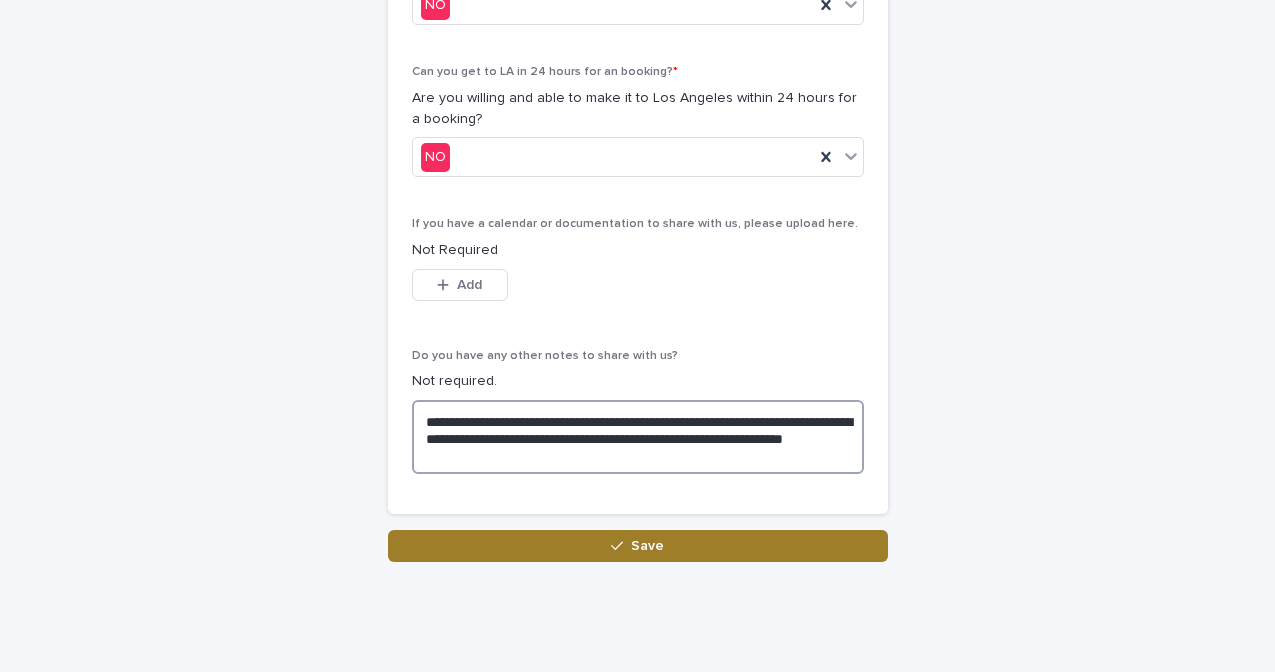 scroll, scrollTop: 1271, scrollLeft: 0, axis: vertical 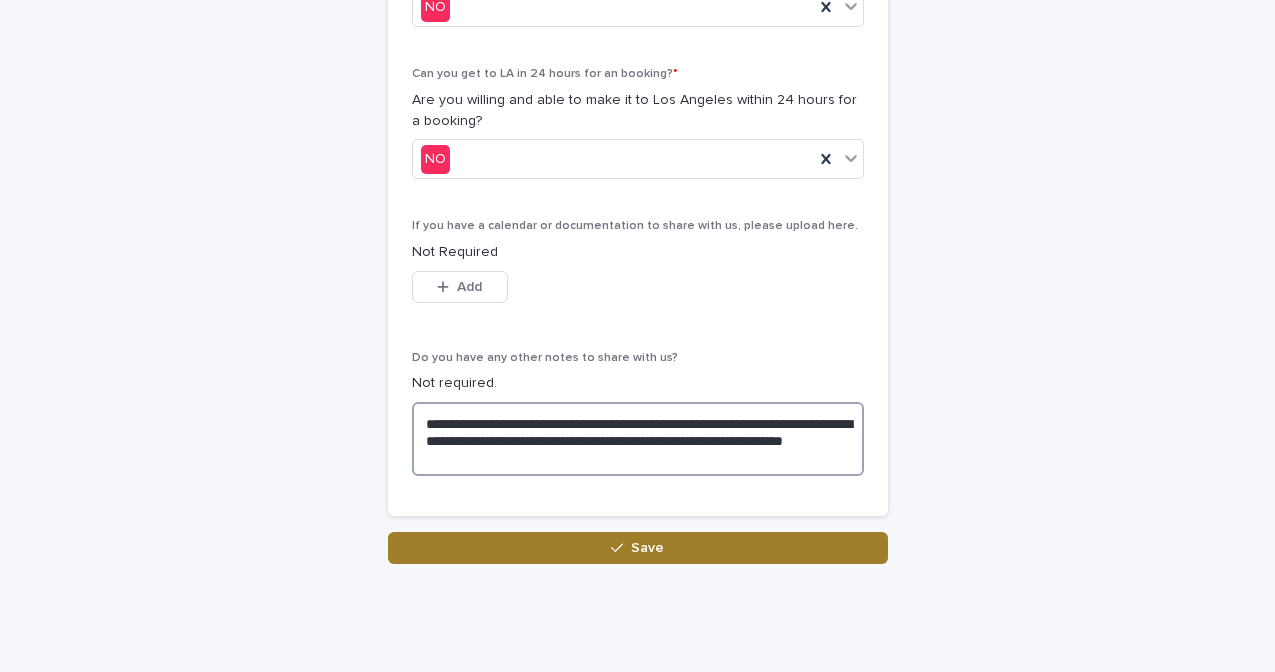 type on "**********" 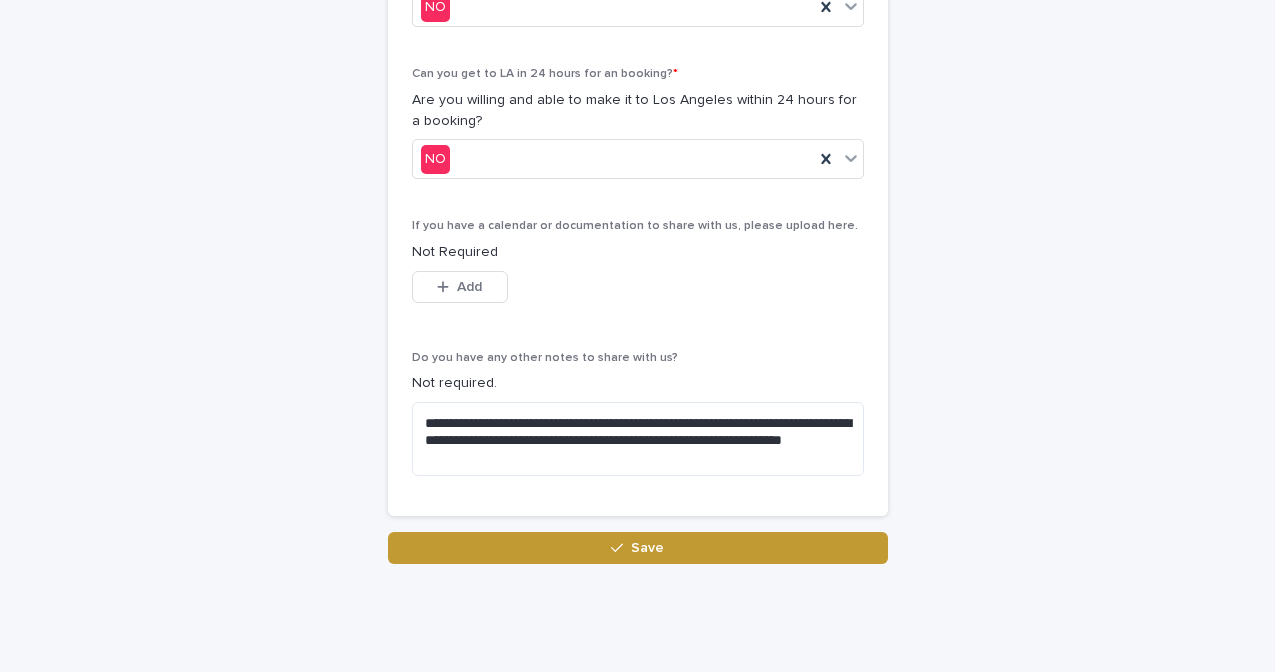 click on "Save" at bounding box center (638, 548) 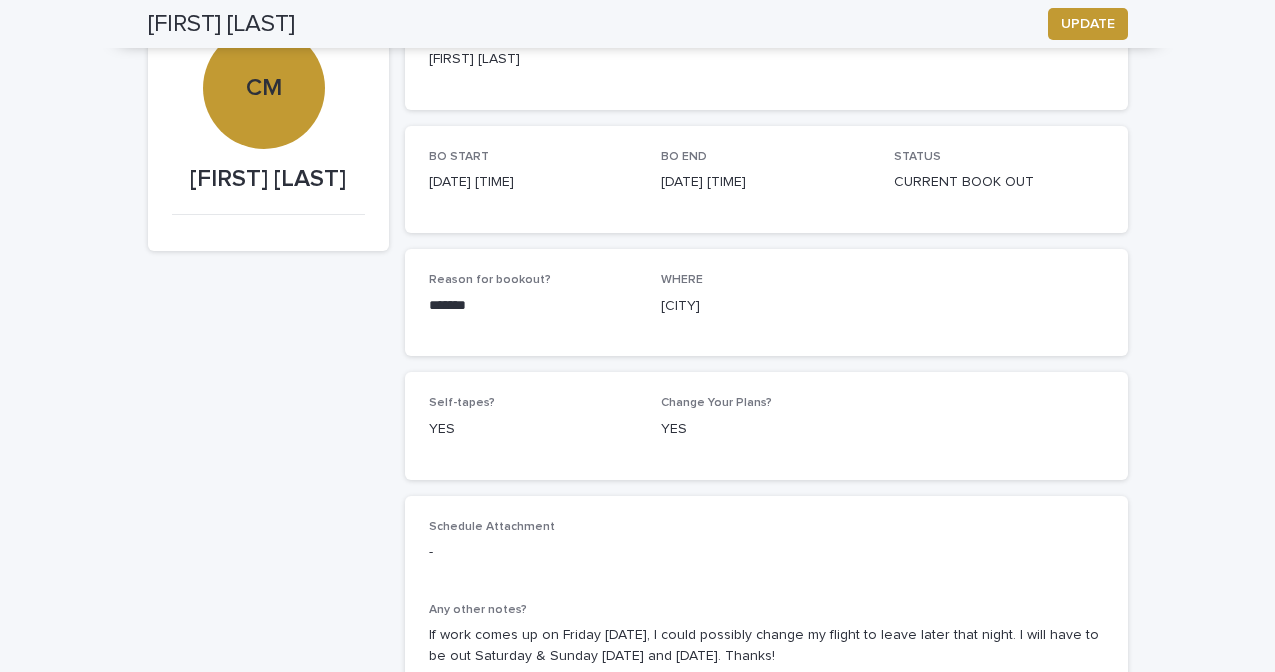 scroll, scrollTop: 0, scrollLeft: 0, axis: both 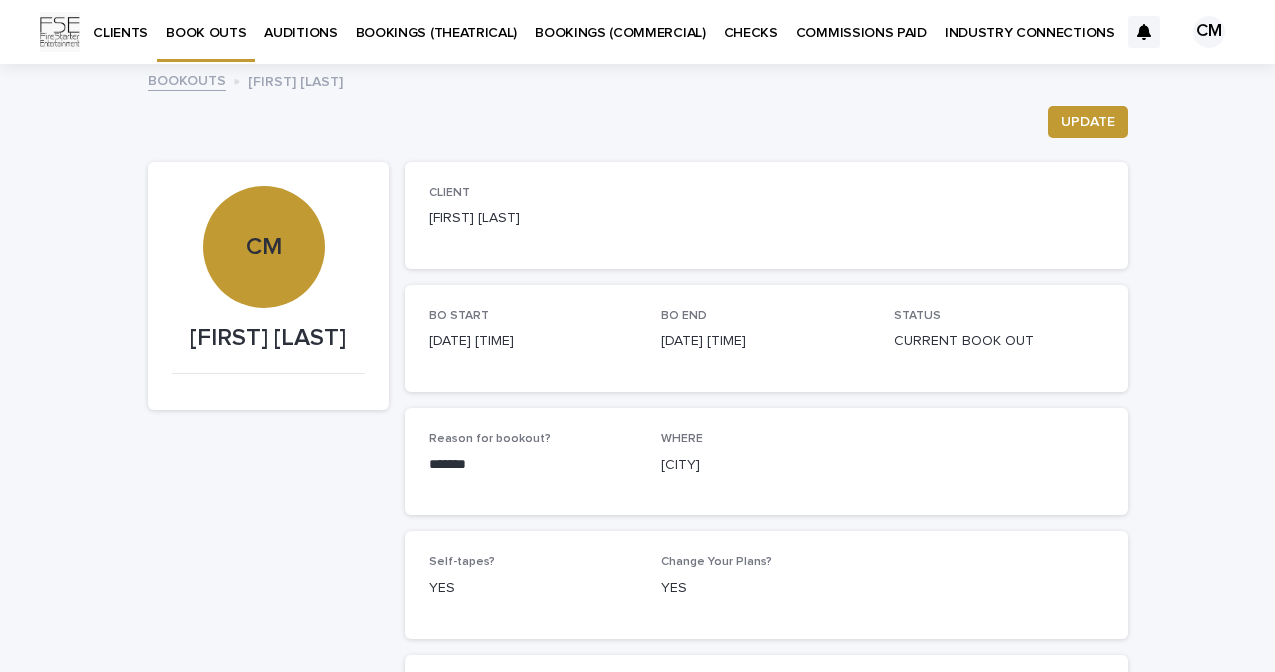click on "CM" at bounding box center [1209, 32] 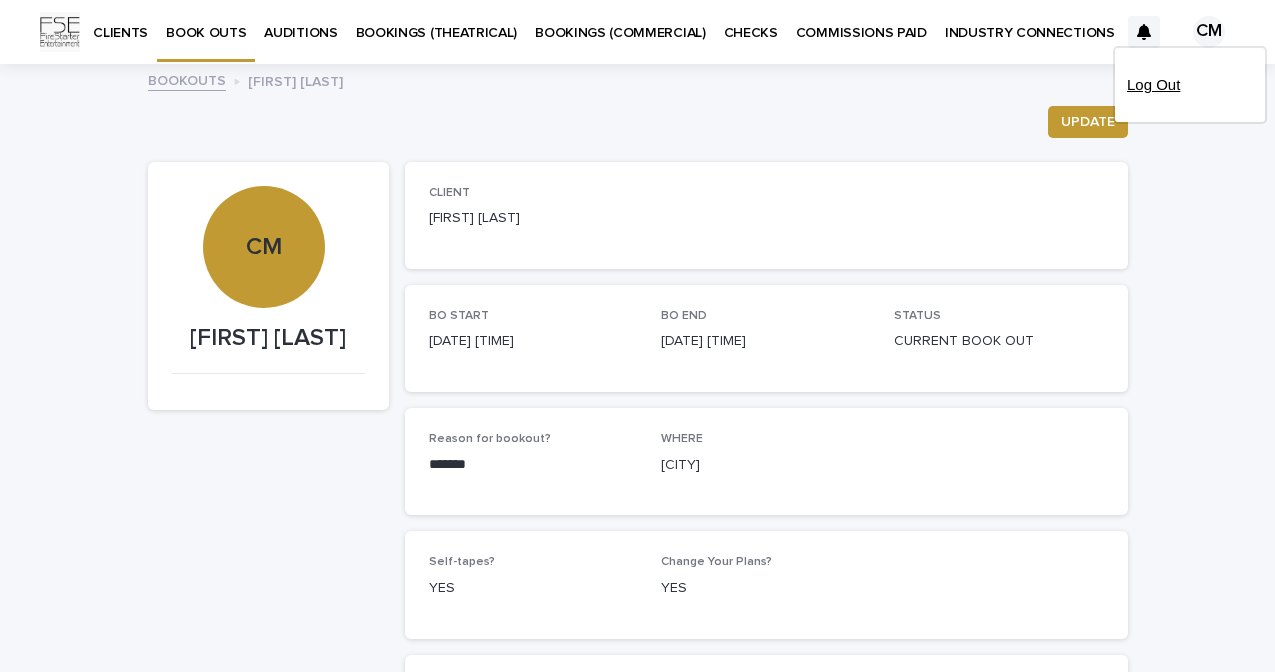 click on "Log Out" at bounding box center [1190, 85] 